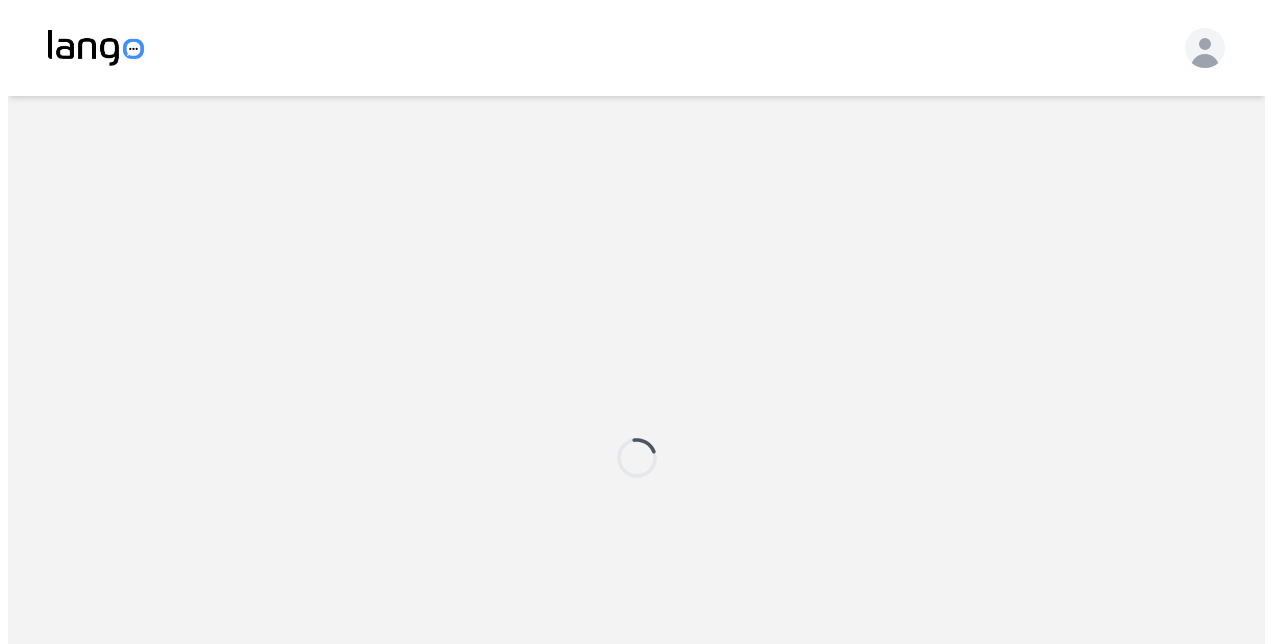 scroll, scrollTop: 0, scrollLeft: 0, axis: both 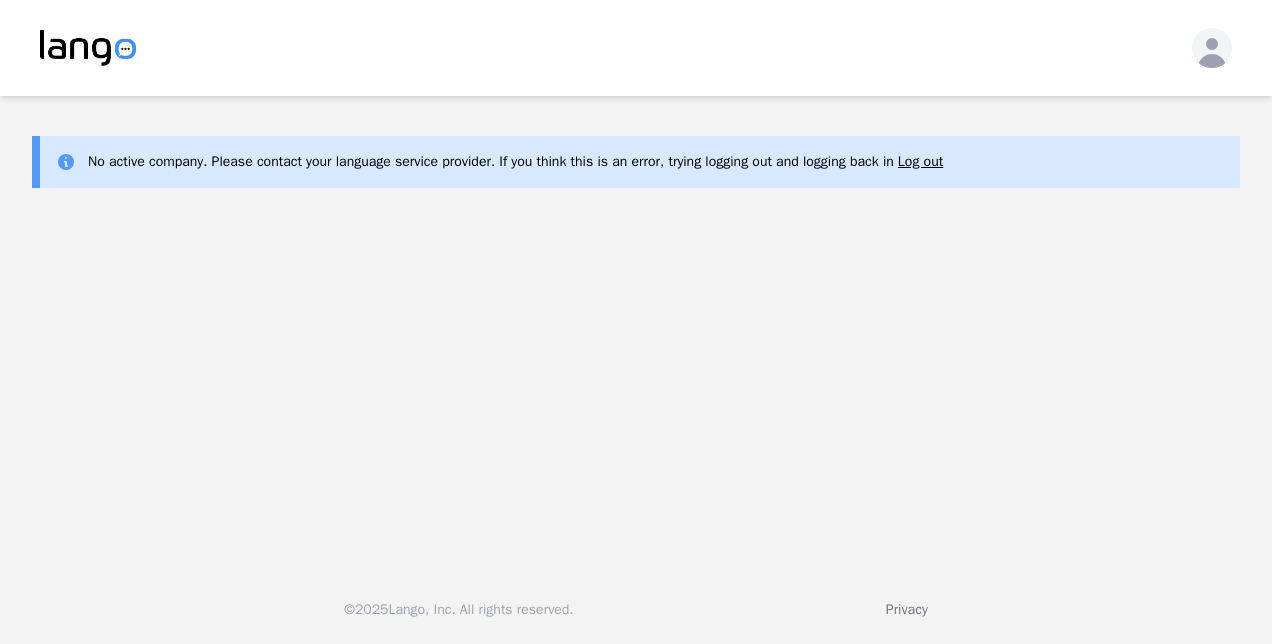 click on "No active company. Please contact your language service provider. If you think this is an error, trying logging out and logging back in   Log out" at bounding box center (636, 162) 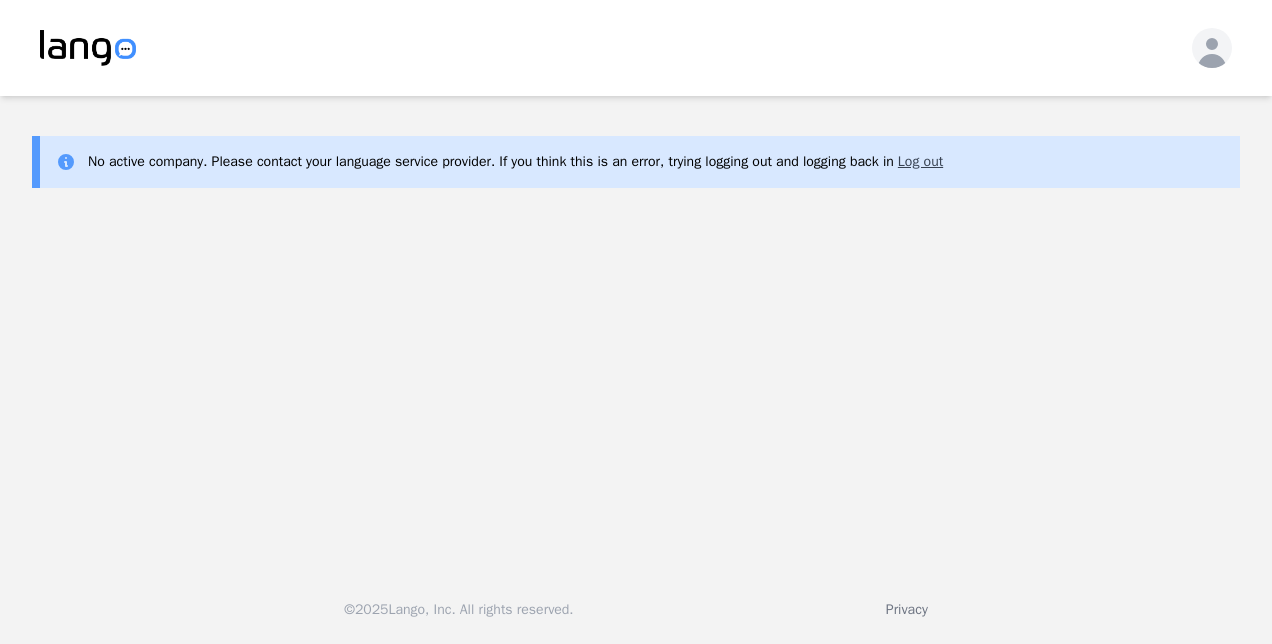click on "Log out" at bounding box center (920, 162) 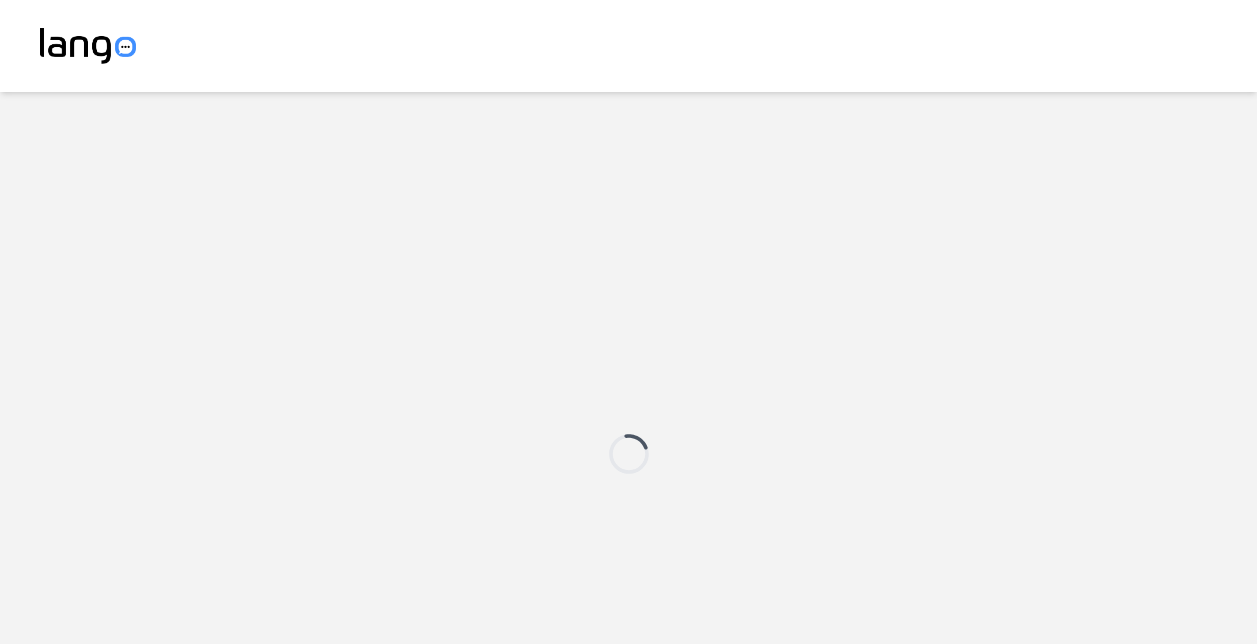 scroll, scrollTop: 0, scrollLeft: 0, axis: both 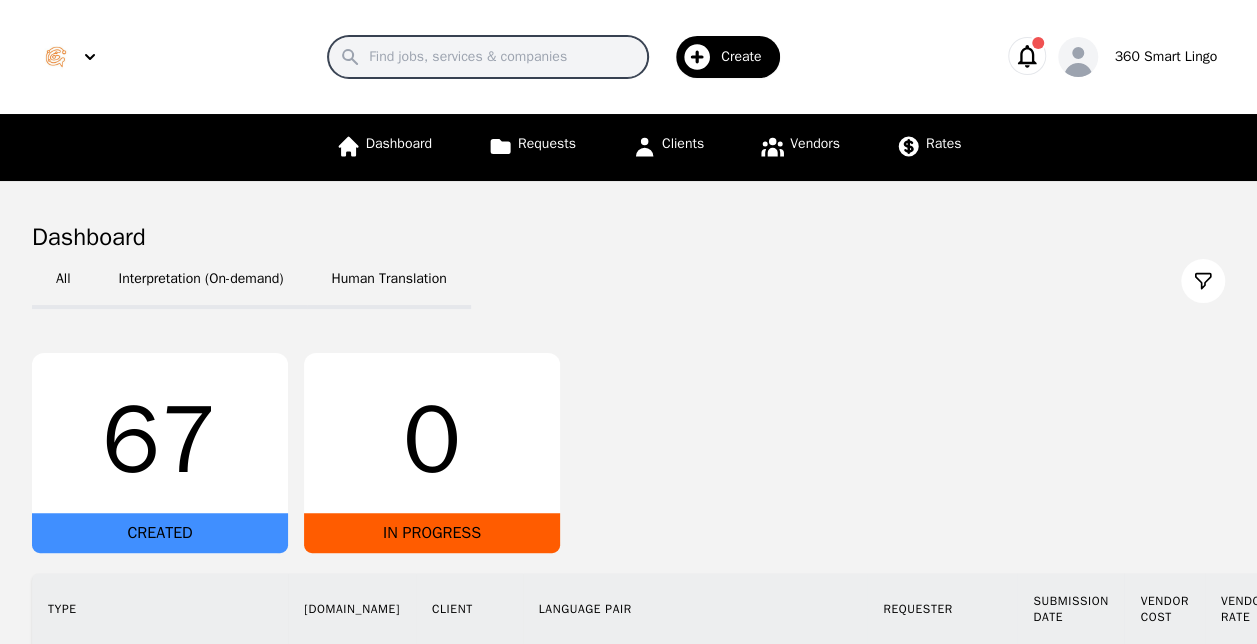 click on "Search" at bounding box center (488, 57) 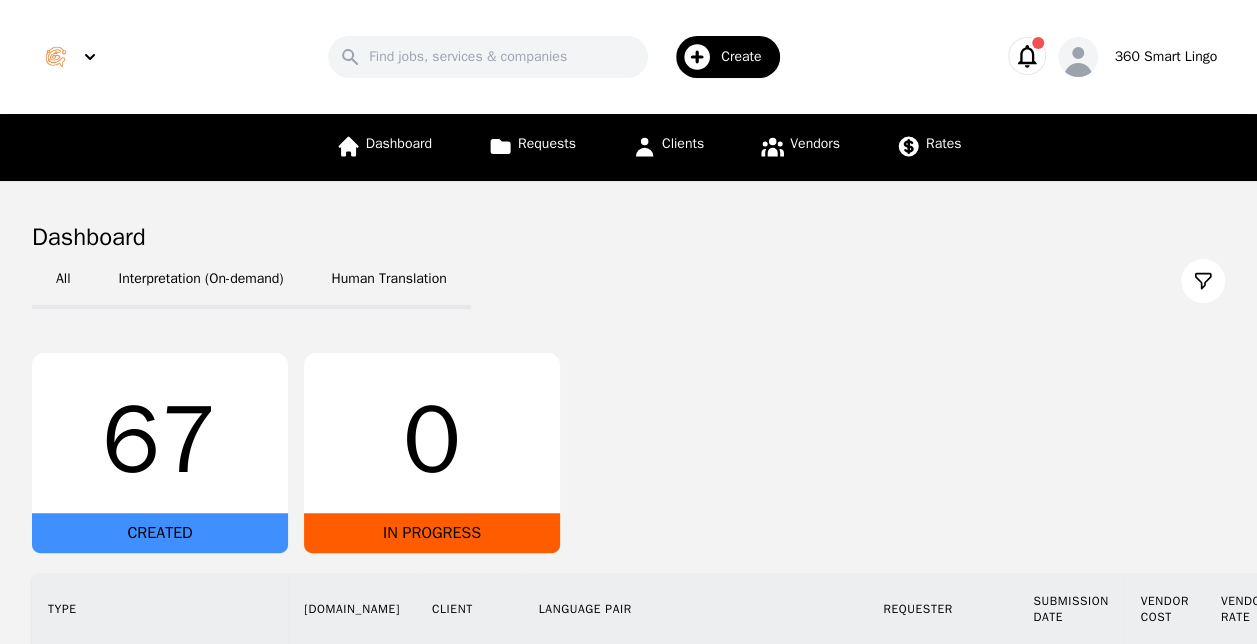 click on "67" at bounding box center (160, 441) 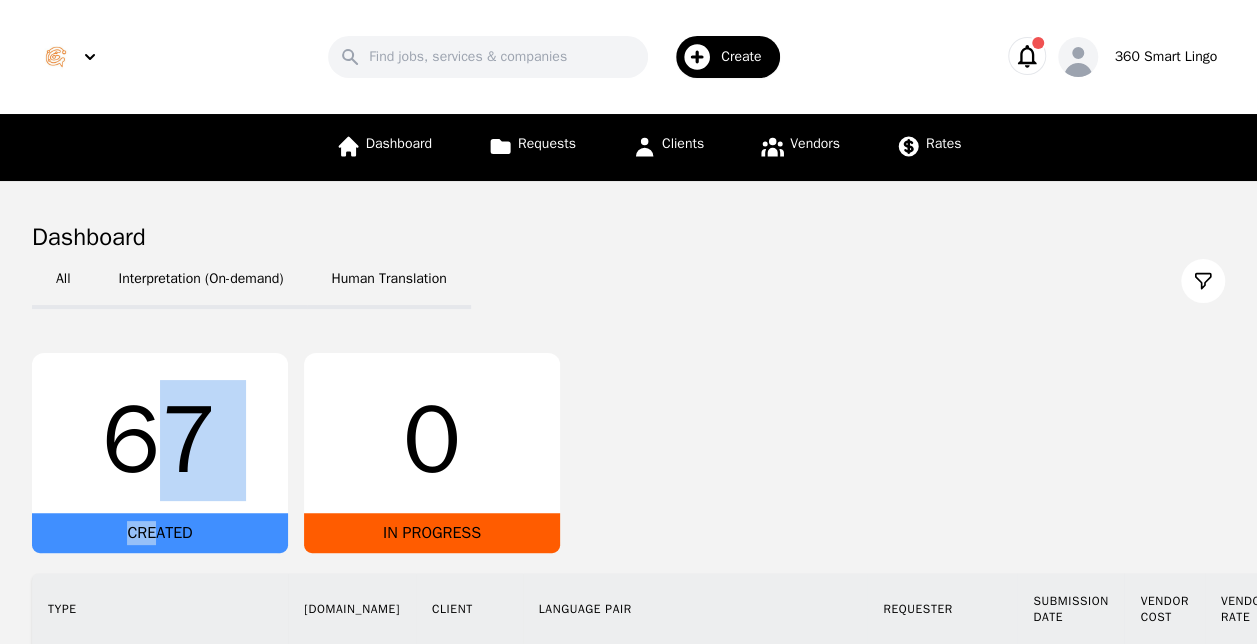drag, startPoint x: 155, startPoint y: 534, endPoint x: 158, endPoint y: 452, distance: 82.05486 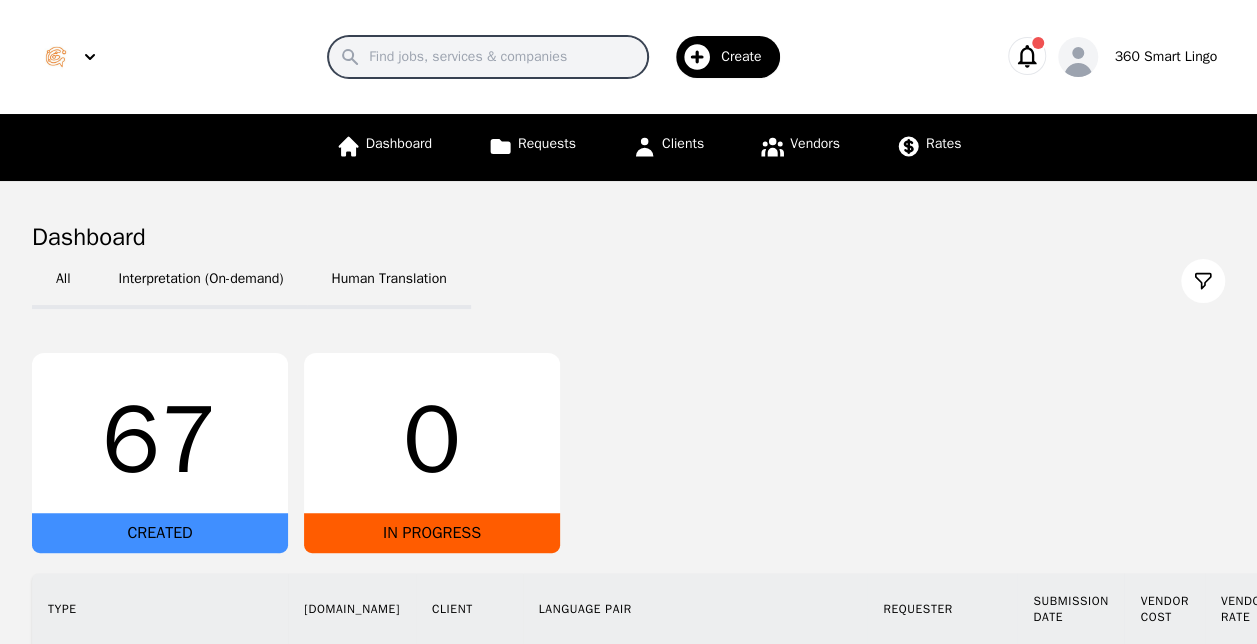 click on "Search" at bounding box center (488, 57) 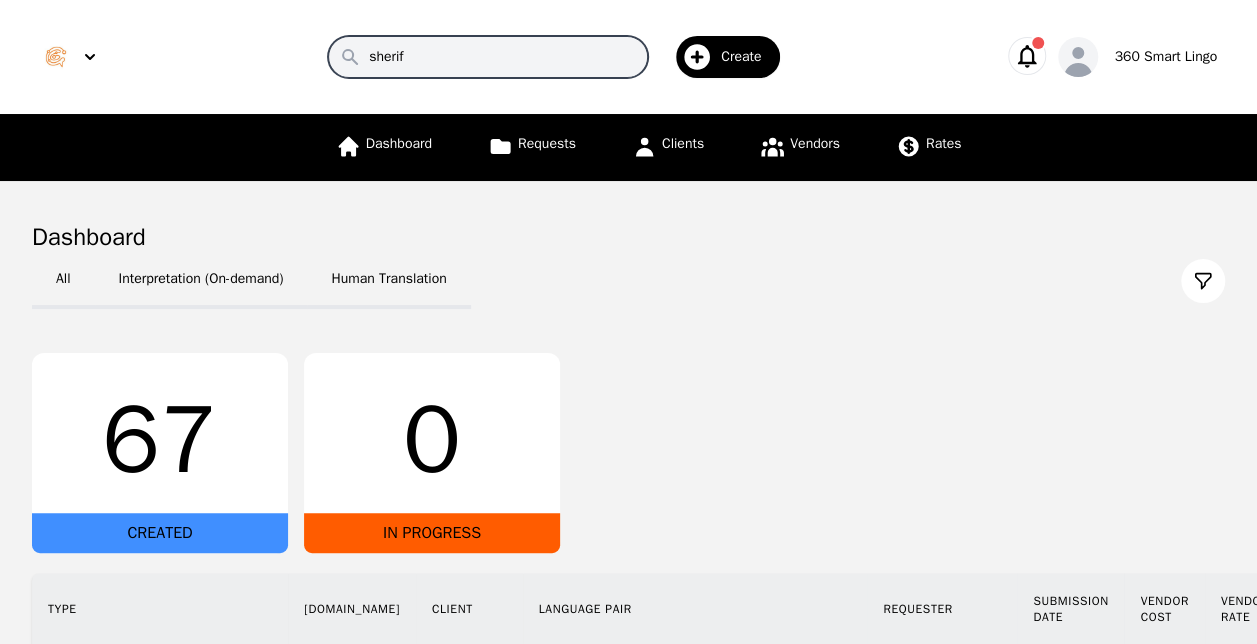 type on "sherif" 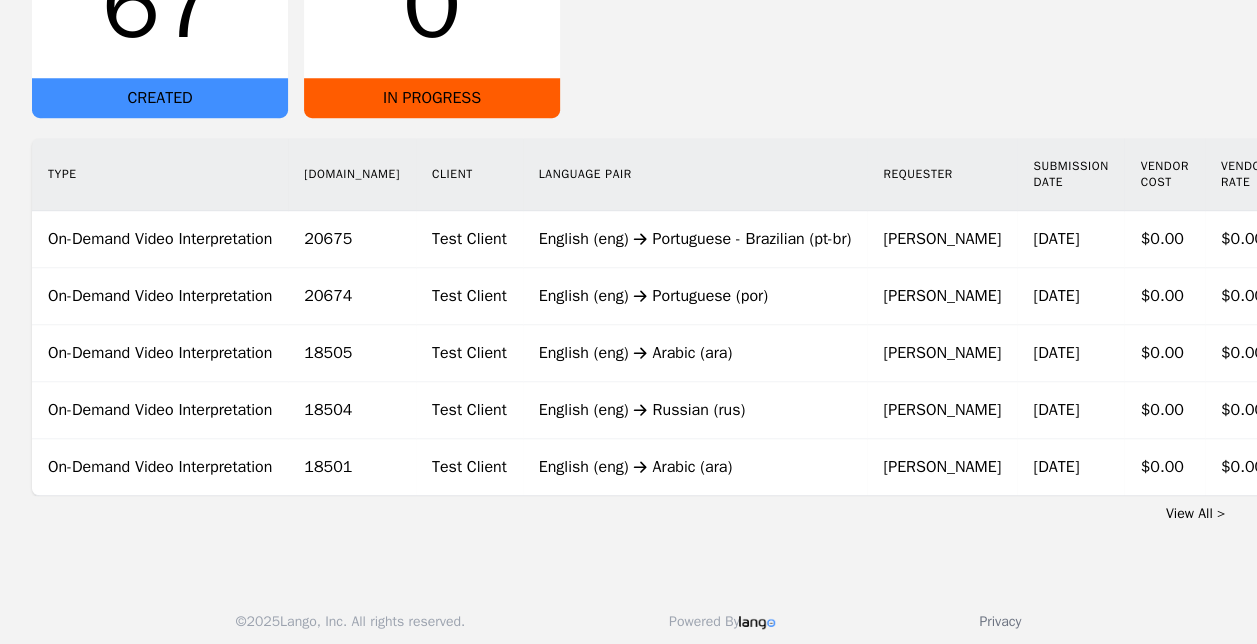 scroll, scrollTop: 460, scrollLeft: 0, axis: vertical 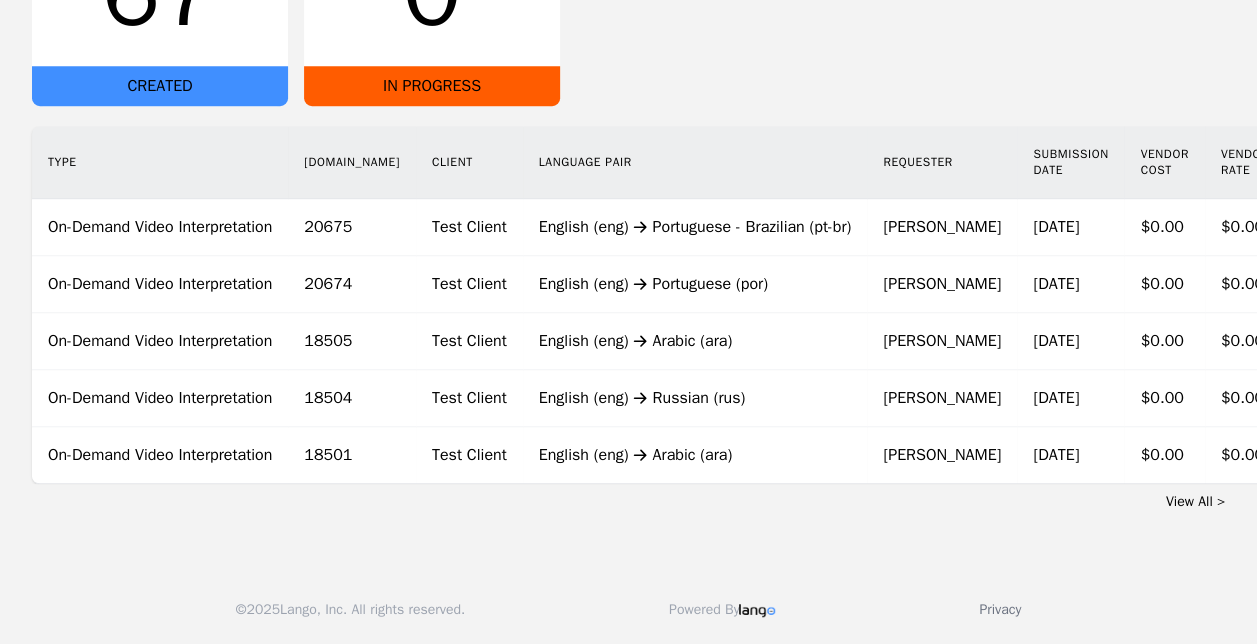 click on "View All >" at bounding box center [1195, 501] 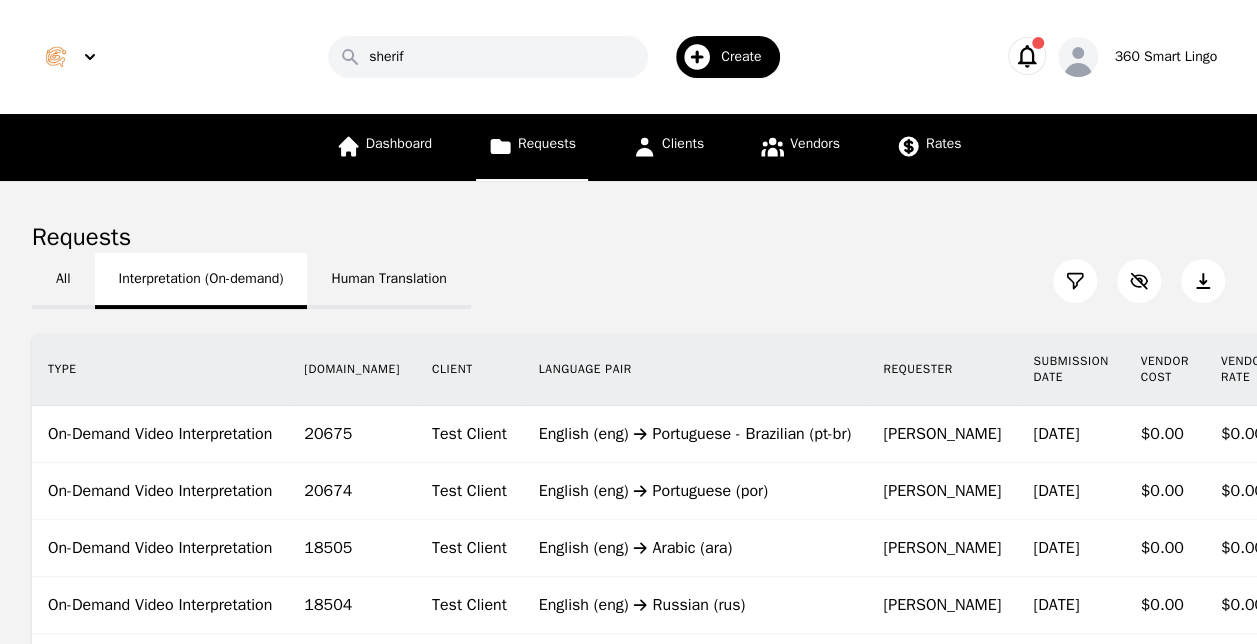 click on "Interpretation (On-demand)" at bounding box center [201, 281] 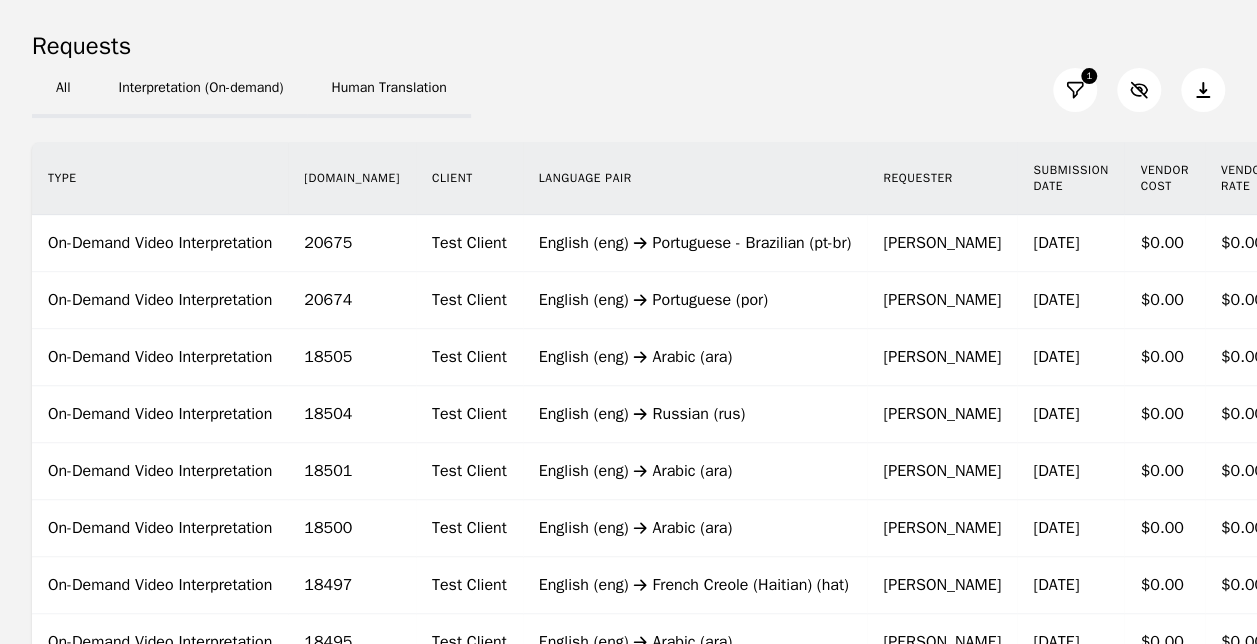 scroll, scrollTop: 0, scrollLeft: 0, axis: both 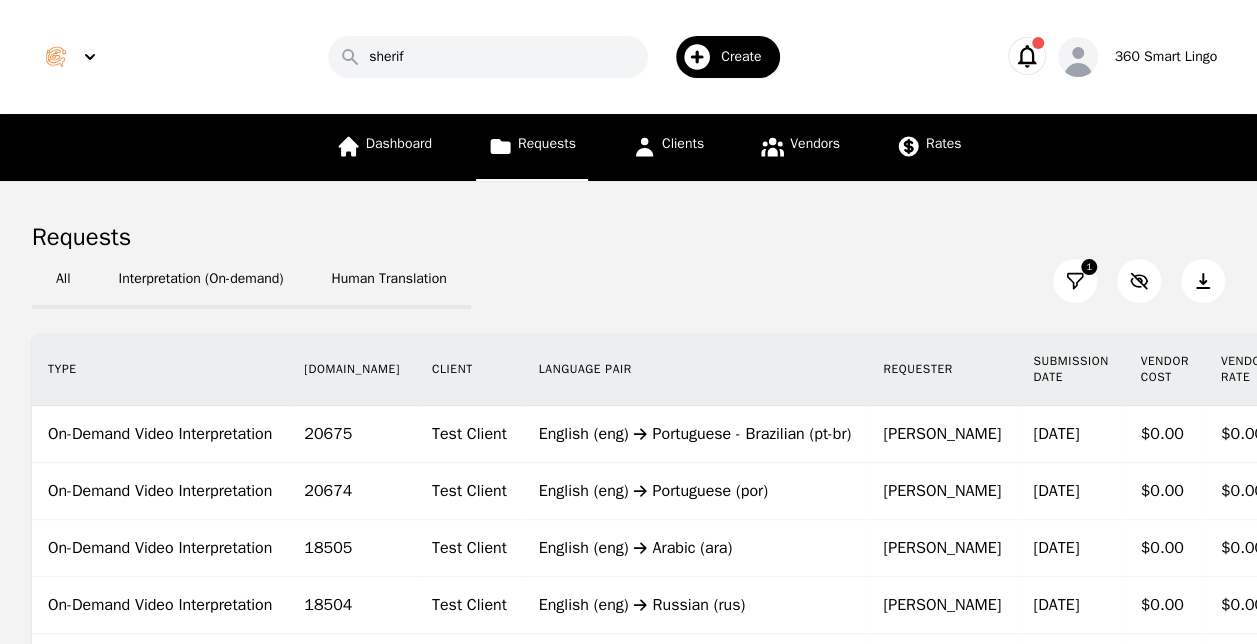 click on "Search sherif Create 360 Smart Lingo" at bounding box center (628, 57) 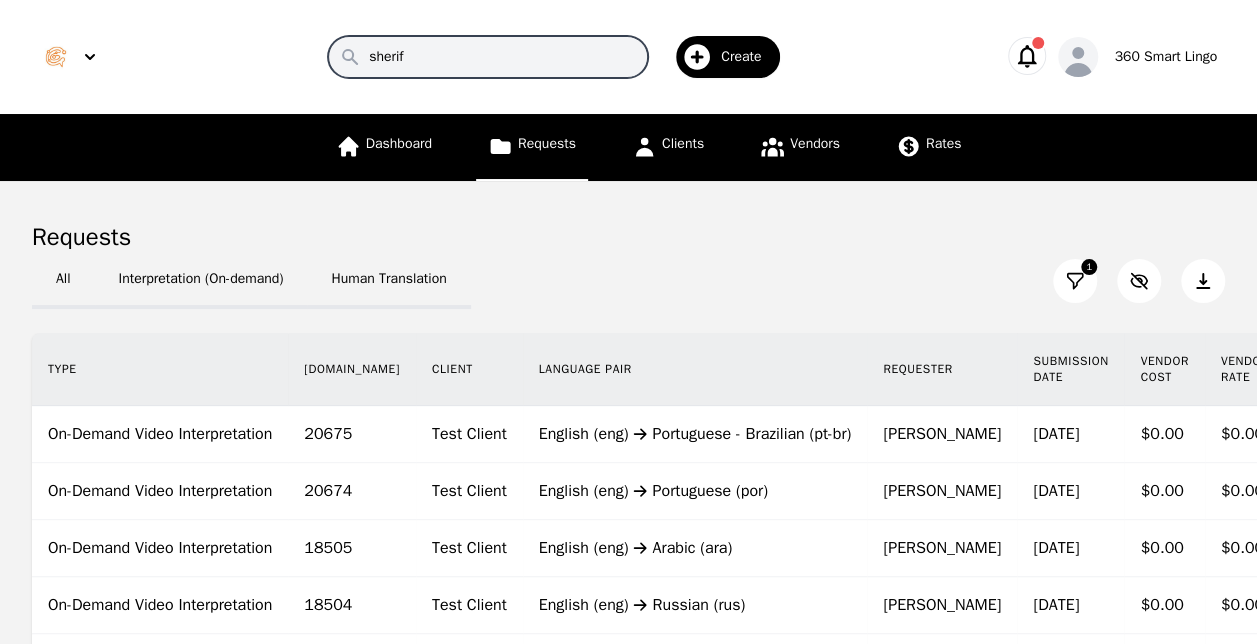 click on "sherif" at bounding box center (488, 57) 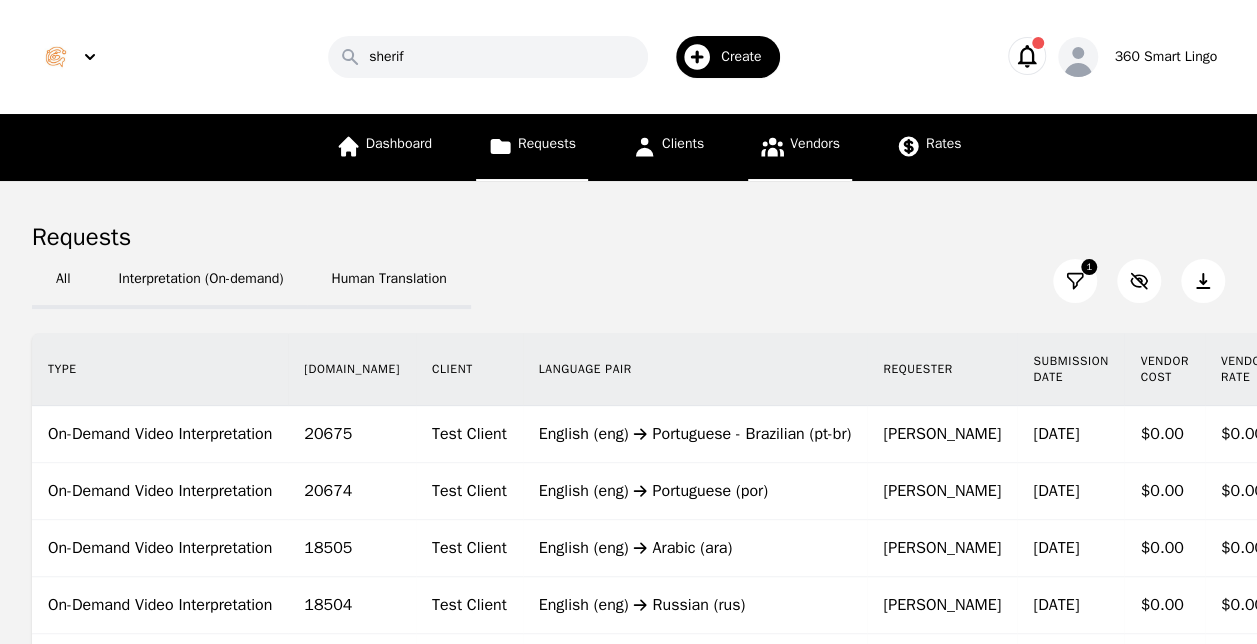 click on "Vendors" at bounding box center [815, 143] 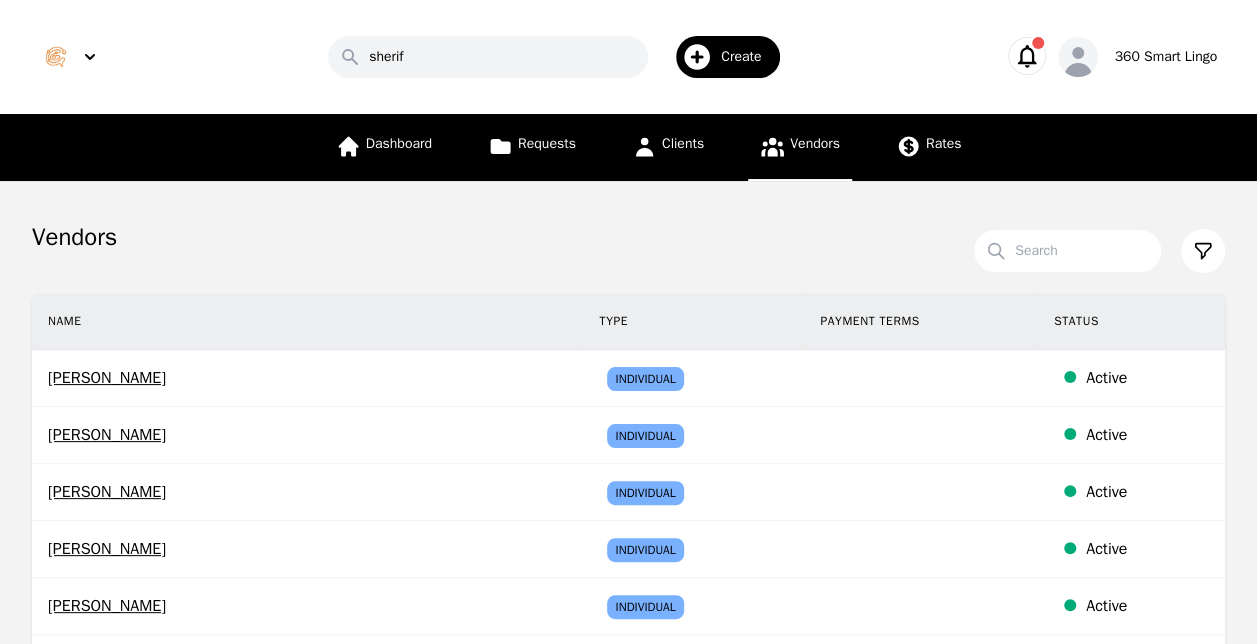 scroll, scrollTop: 271, scrollLeft: 0, axis: vertical 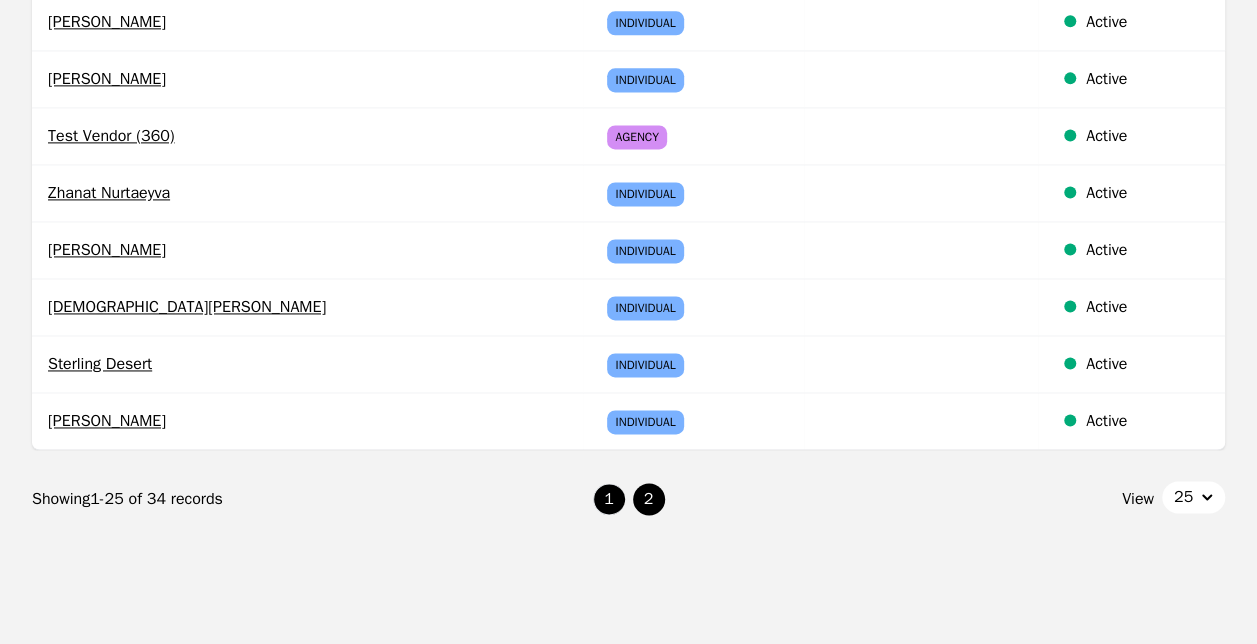 click on "2" at bounding box center (649, 499) 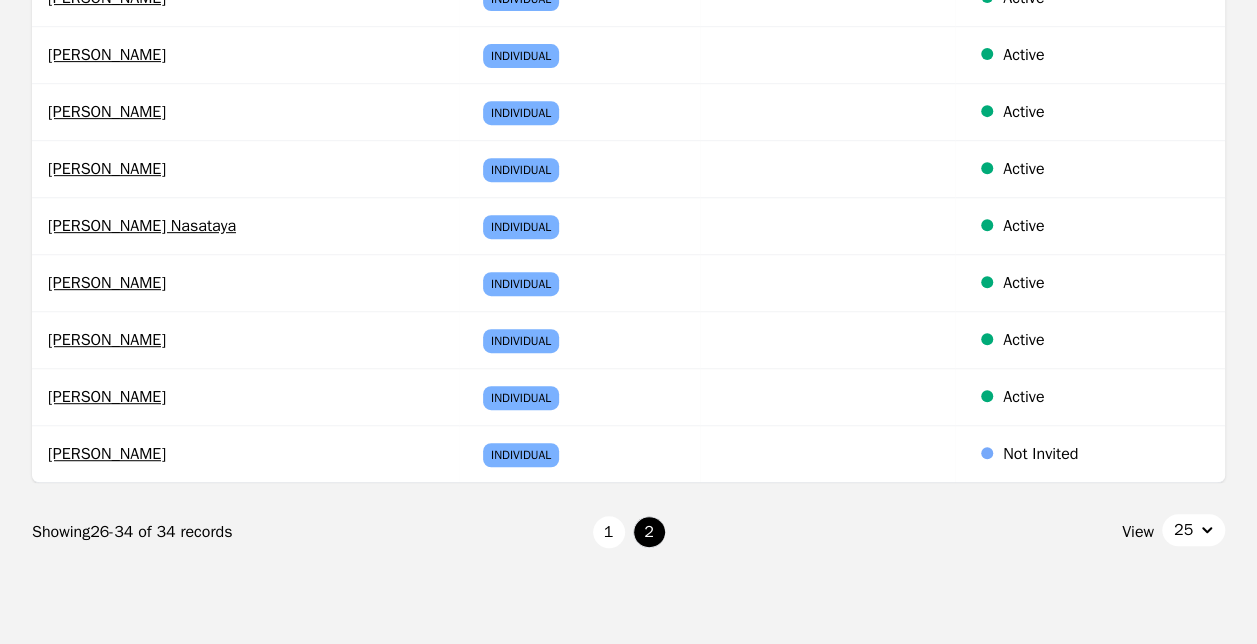 scroll, scrollTop: 382, scrollLeft: 0, axis: vertical 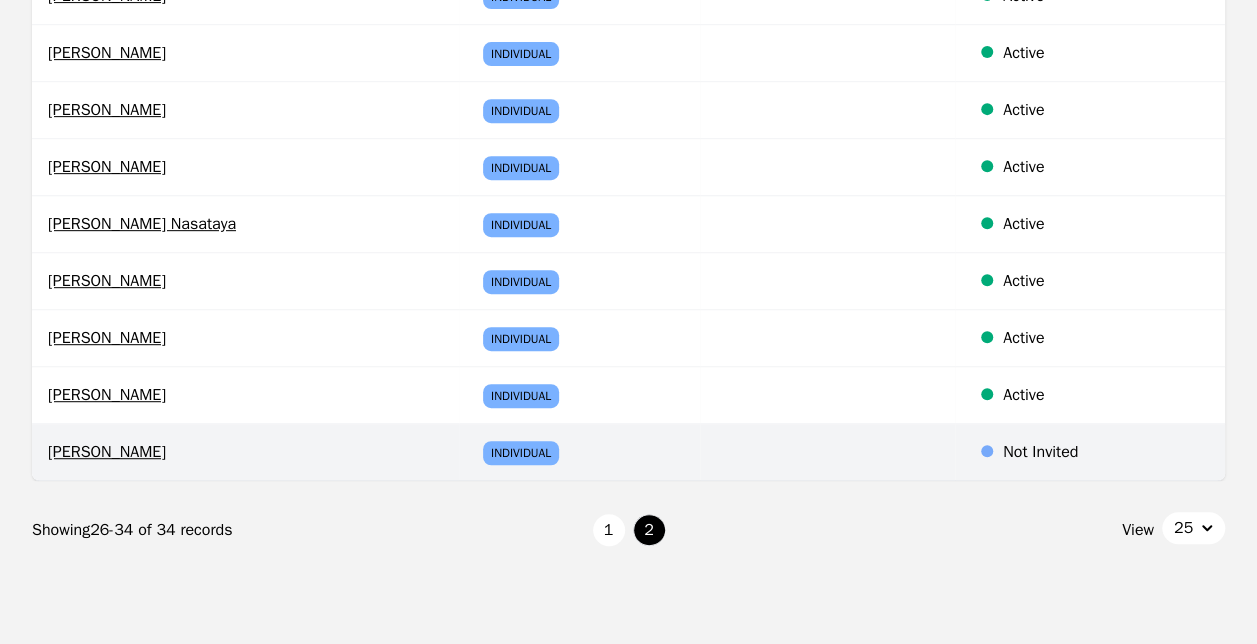 click on "[PERSON_NAME]" at bounding box center [245, 452] 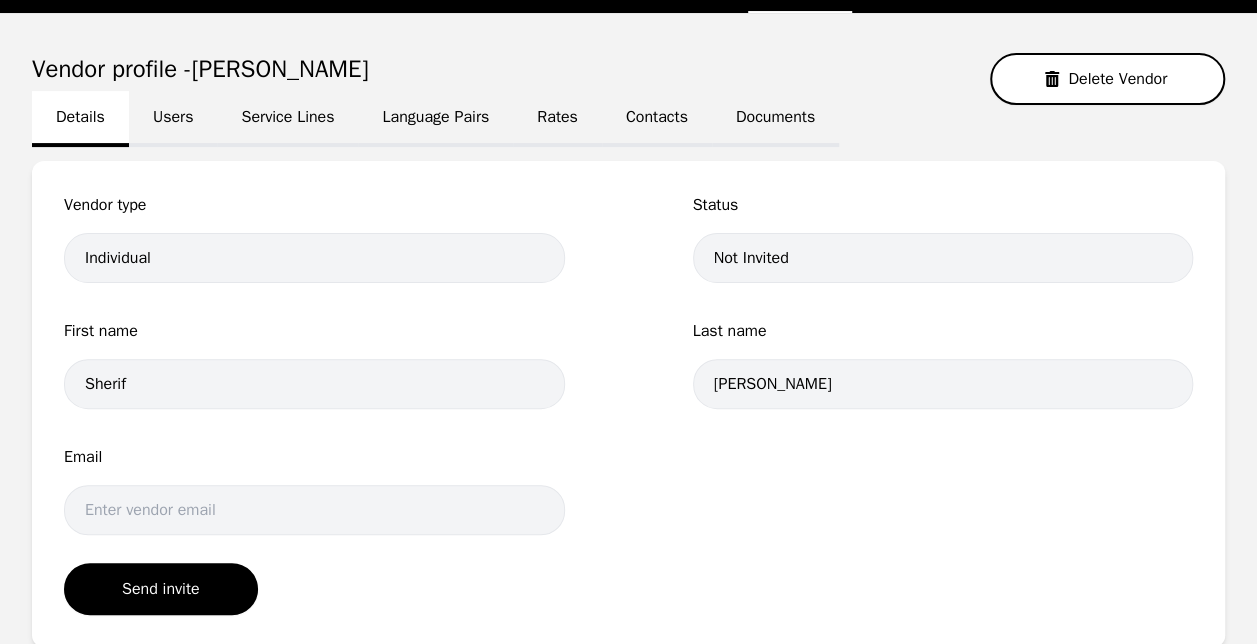 scroll, scrollTop: 172, scrollLeft: 0, axis: vertical 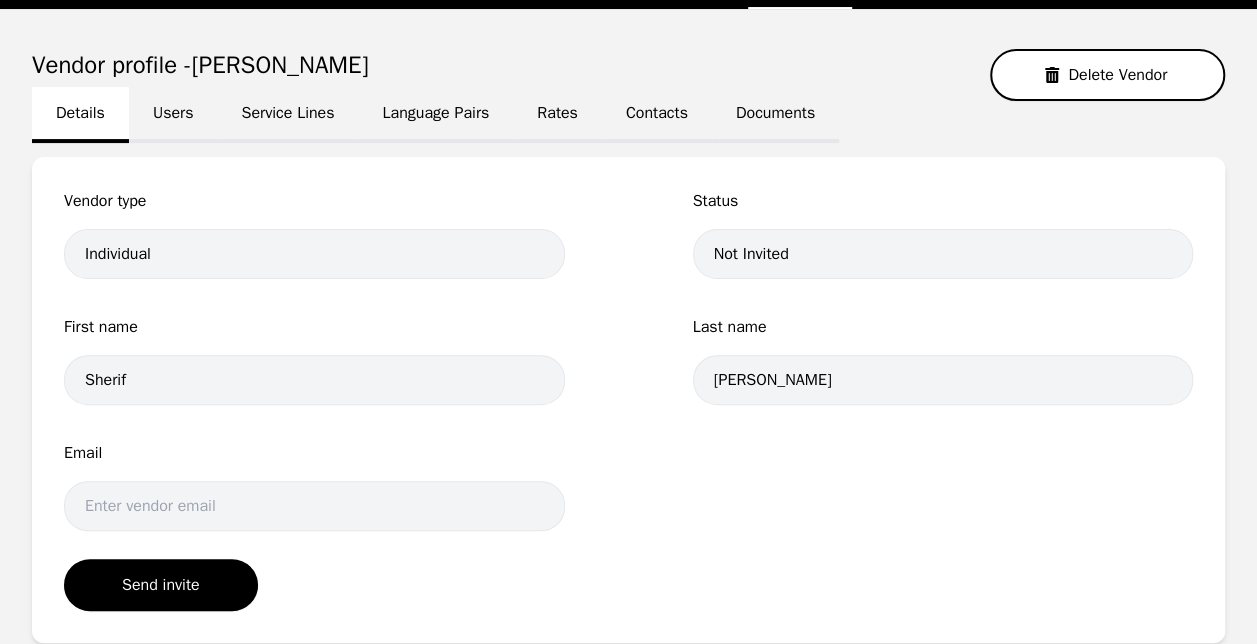 click on "Language Pairs" at bounding box center (435, 115) 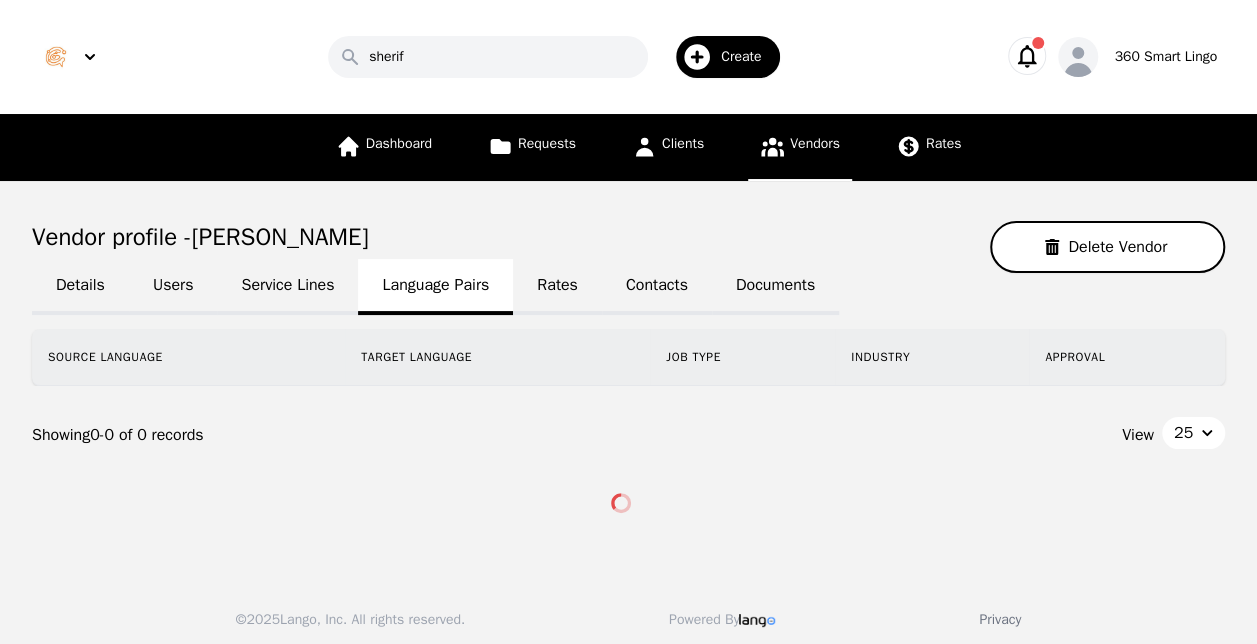 scroll, scrollTop: 6, scrollLeft: 0, axis: vertical 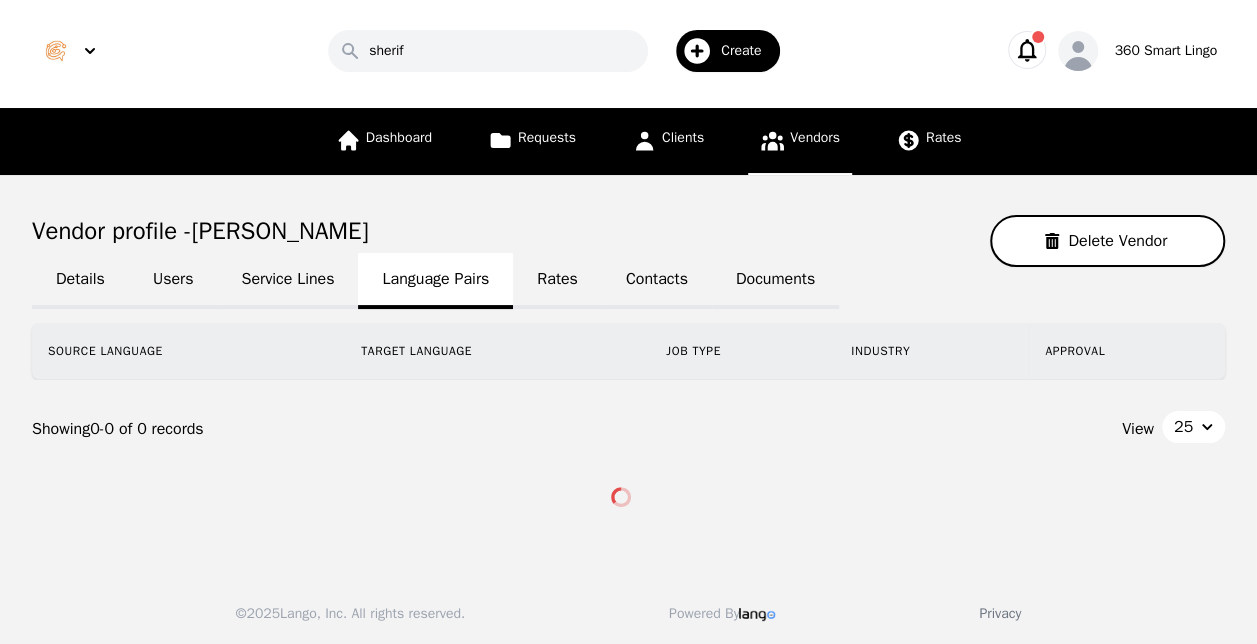 click 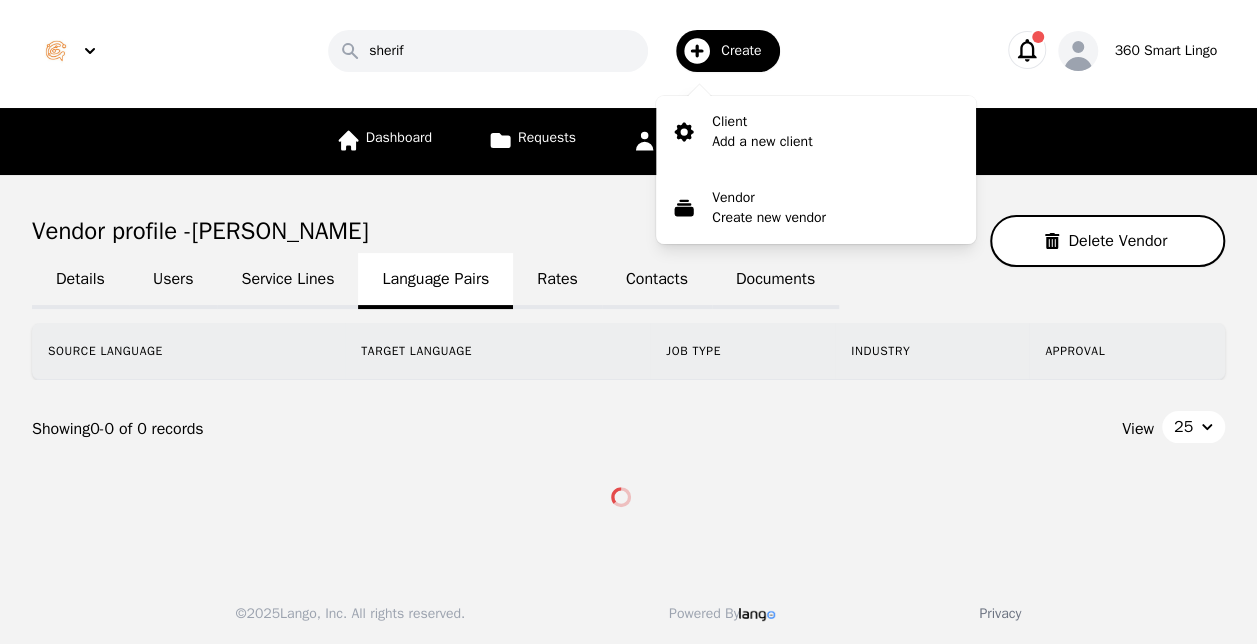click on "Create" at bounding box center [728, 51] 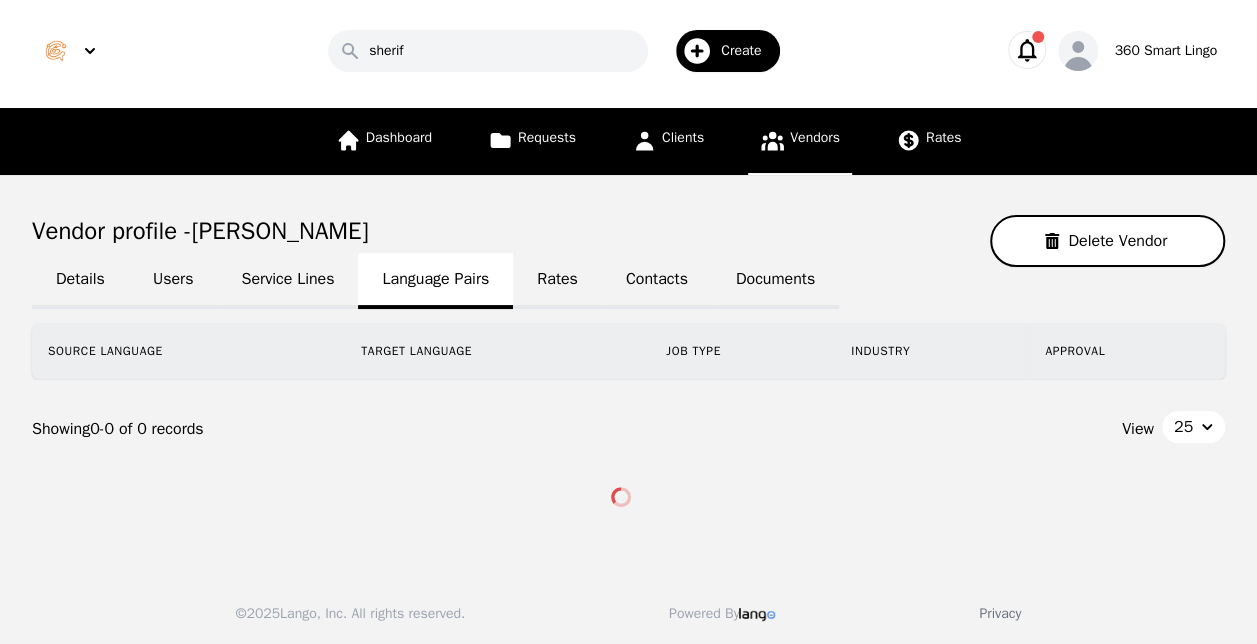 click on "Service Lines" at bounding box center [287, 281] 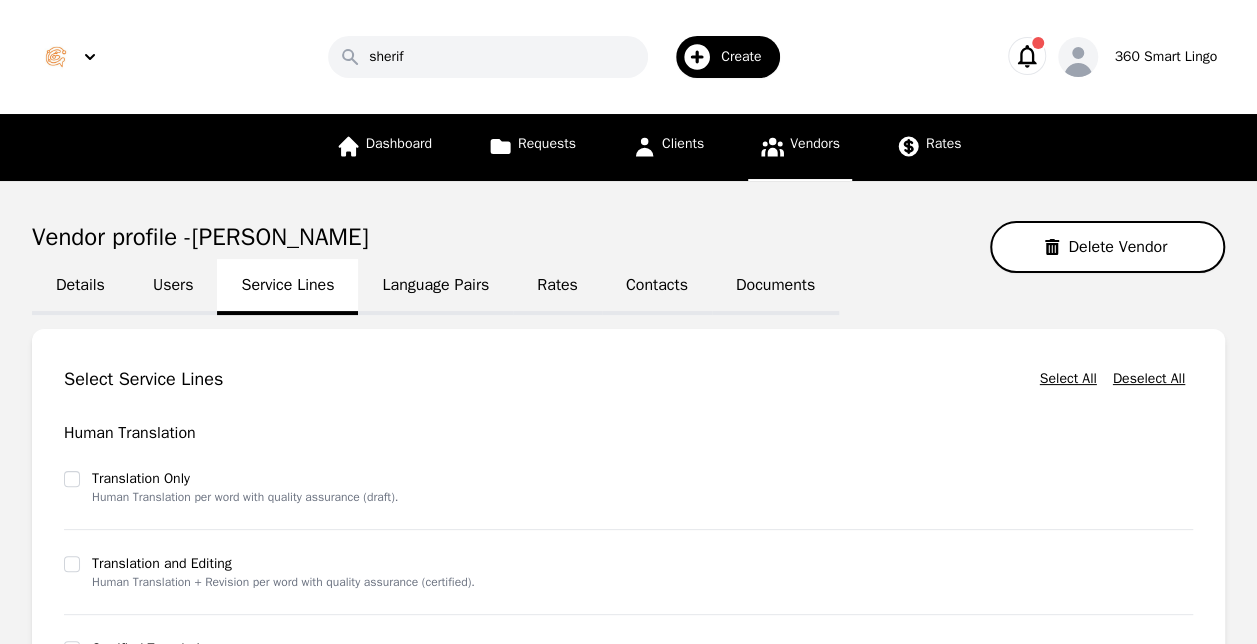click on "Language Pairs" at bounding box center (435, 287) 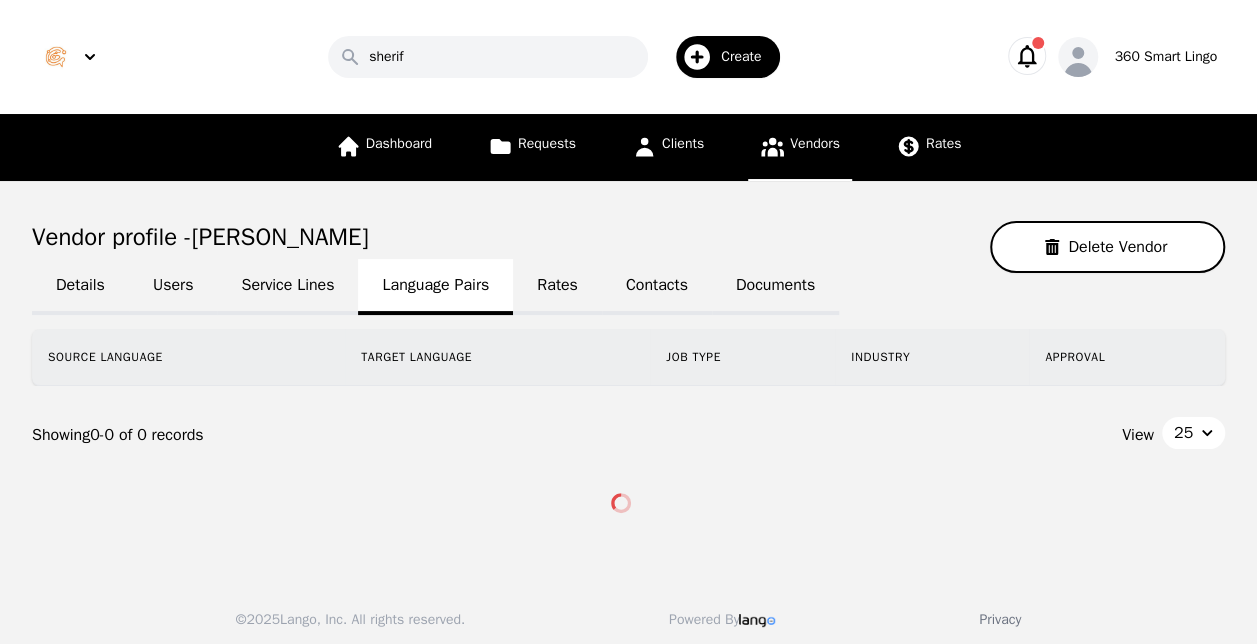 scroll, scrollTop: 6, scrollLeft: 0, axis: vertical 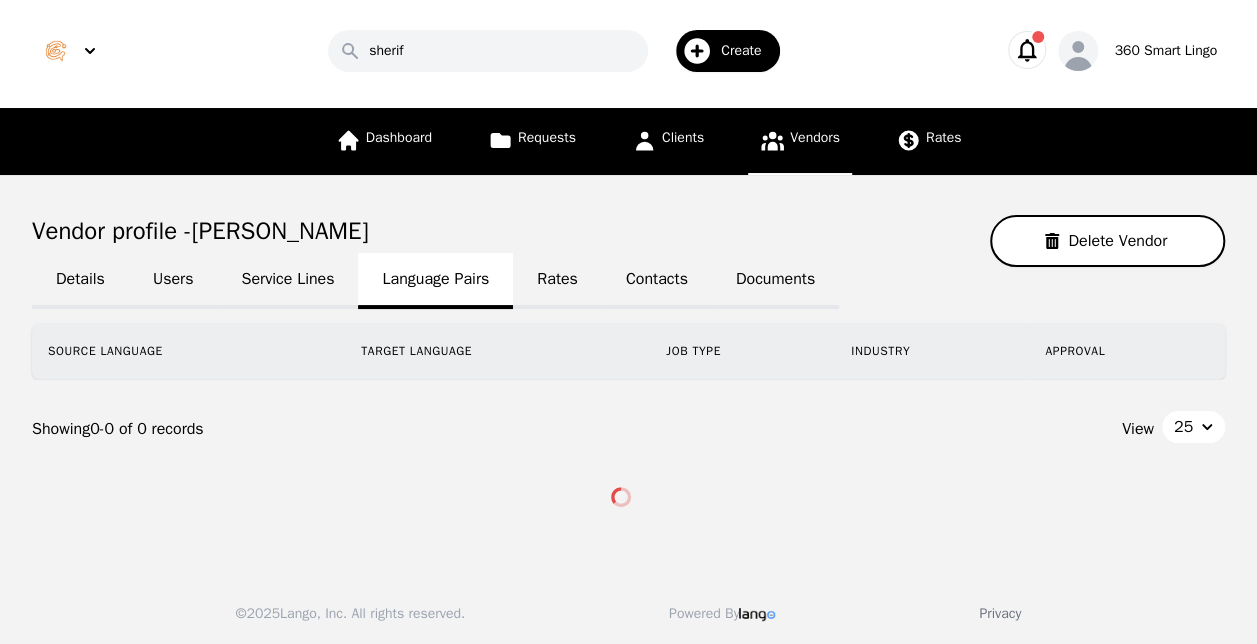 click 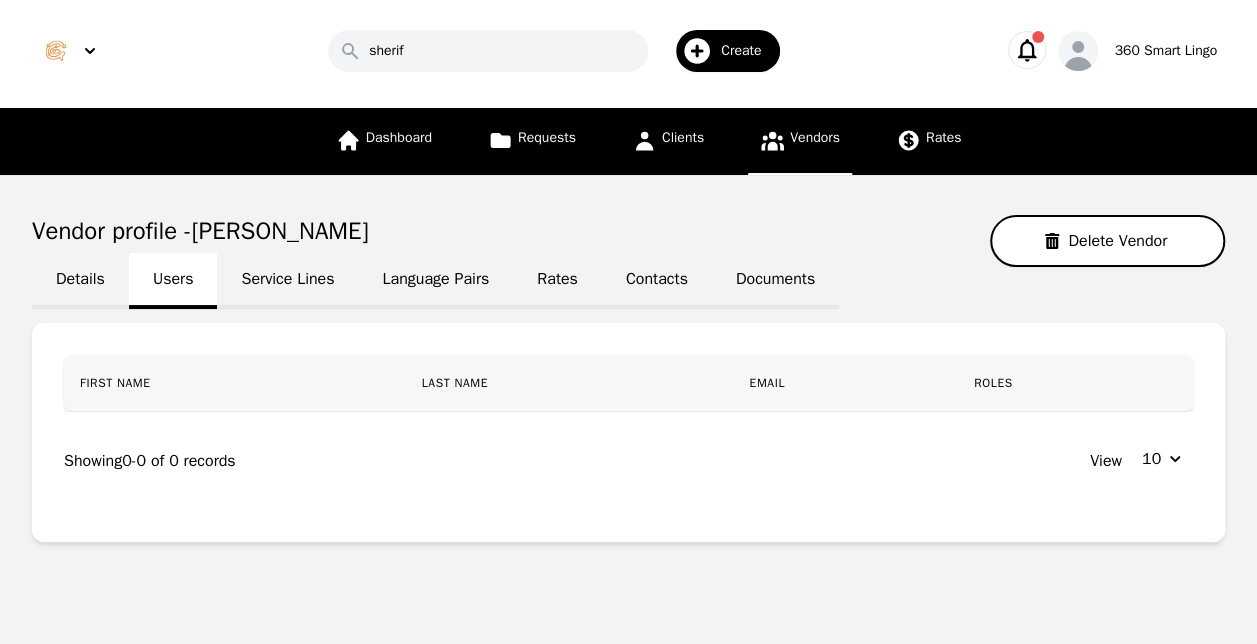 click on "Service Lines" at bounding box center [287, 281] 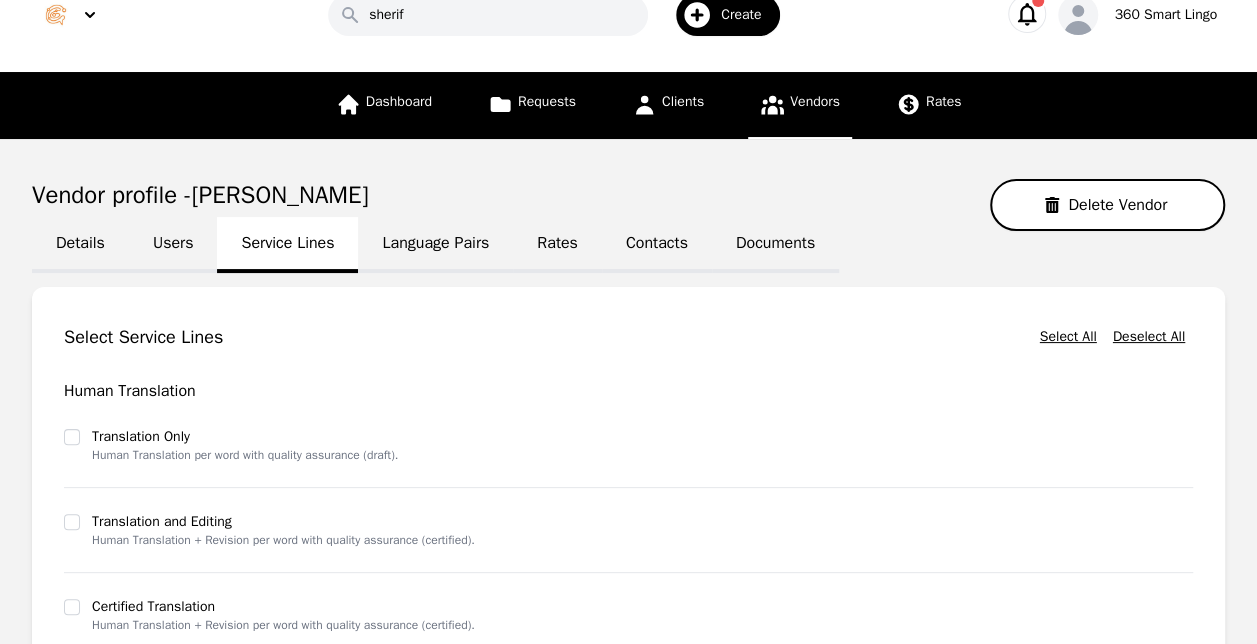 scroll, scrollTop: 48, scrollLeft: 0, axis: vertical 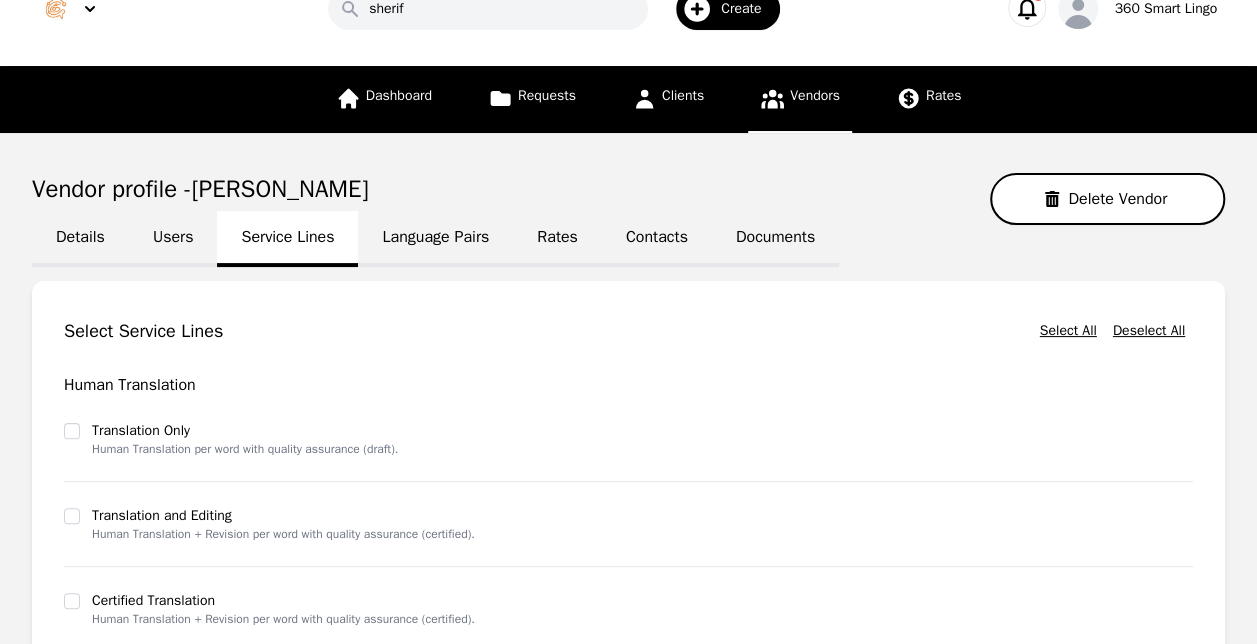 click on "Documents" at bounding box center (775, 239) 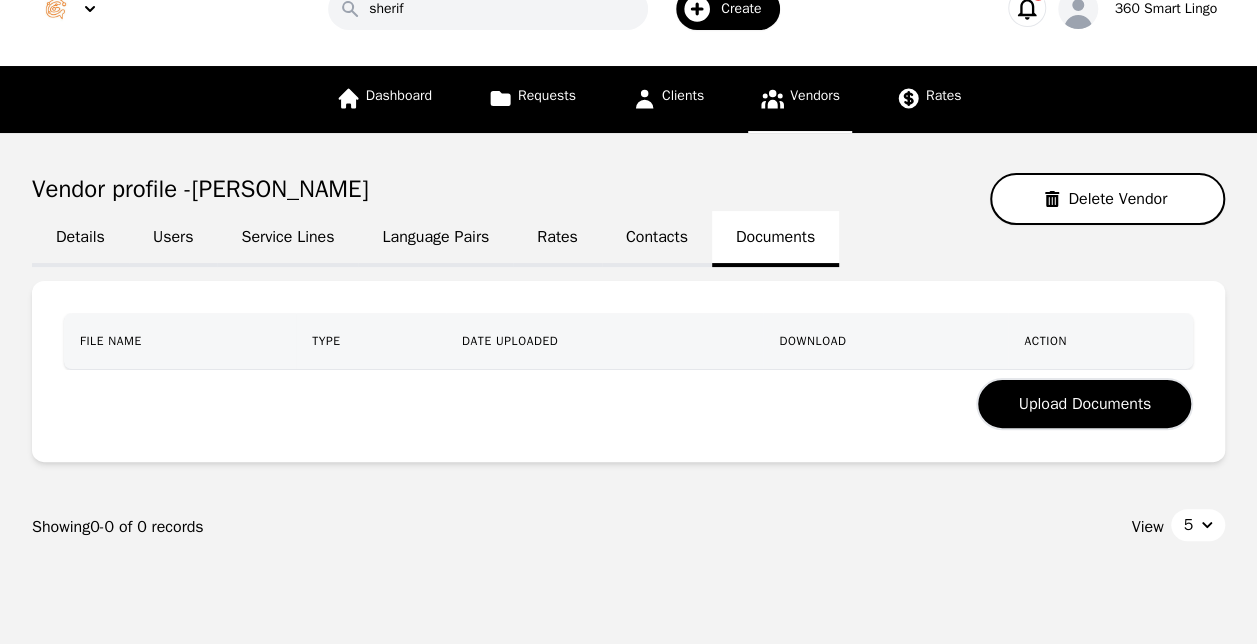 click on "Contacts" at bounding box center (657, 239) 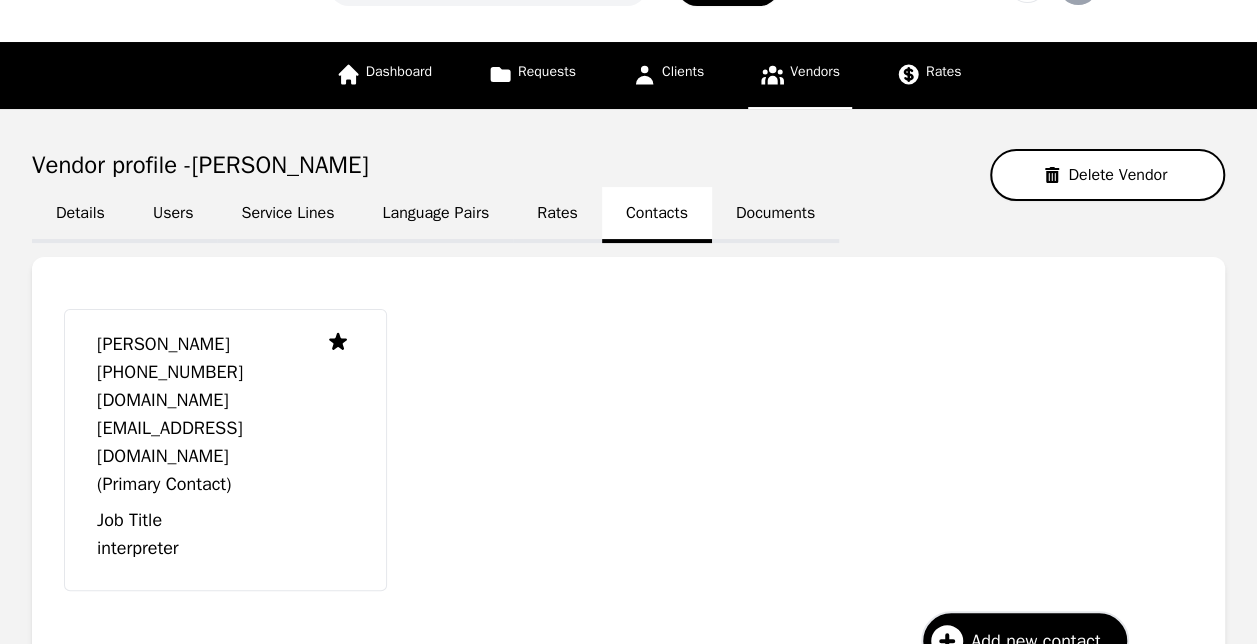 scroll, scrollTop: 74, scrollLeft: 0, axis: vertical 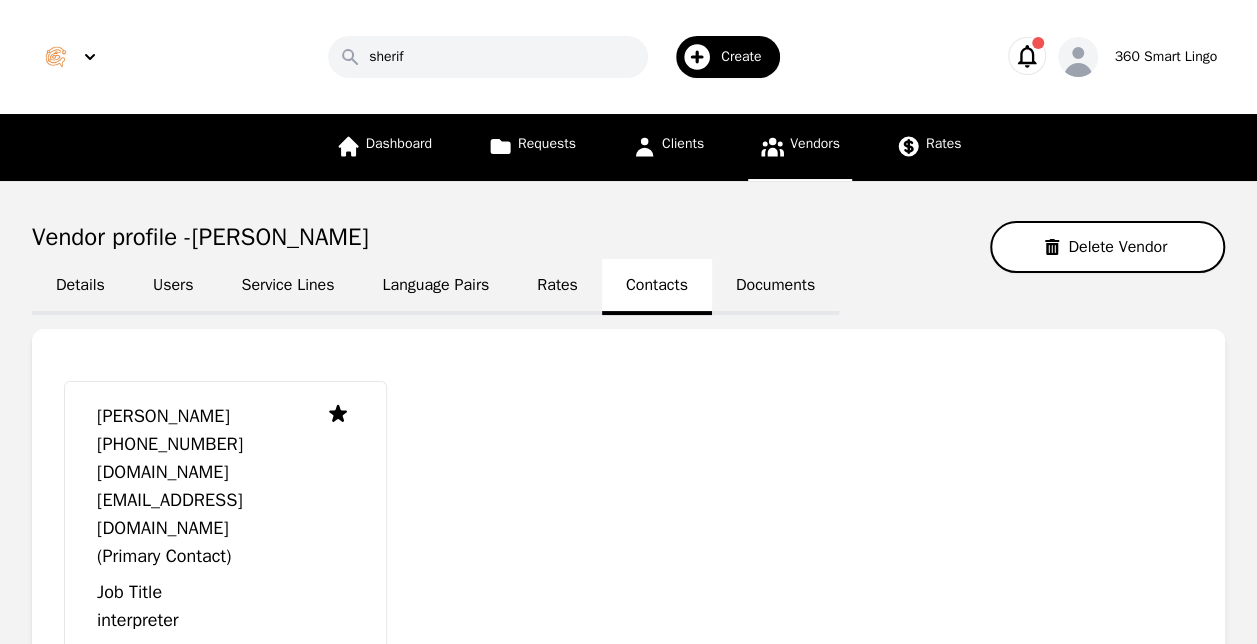 click on "Language Pairs" at bounding box center [435, 287] 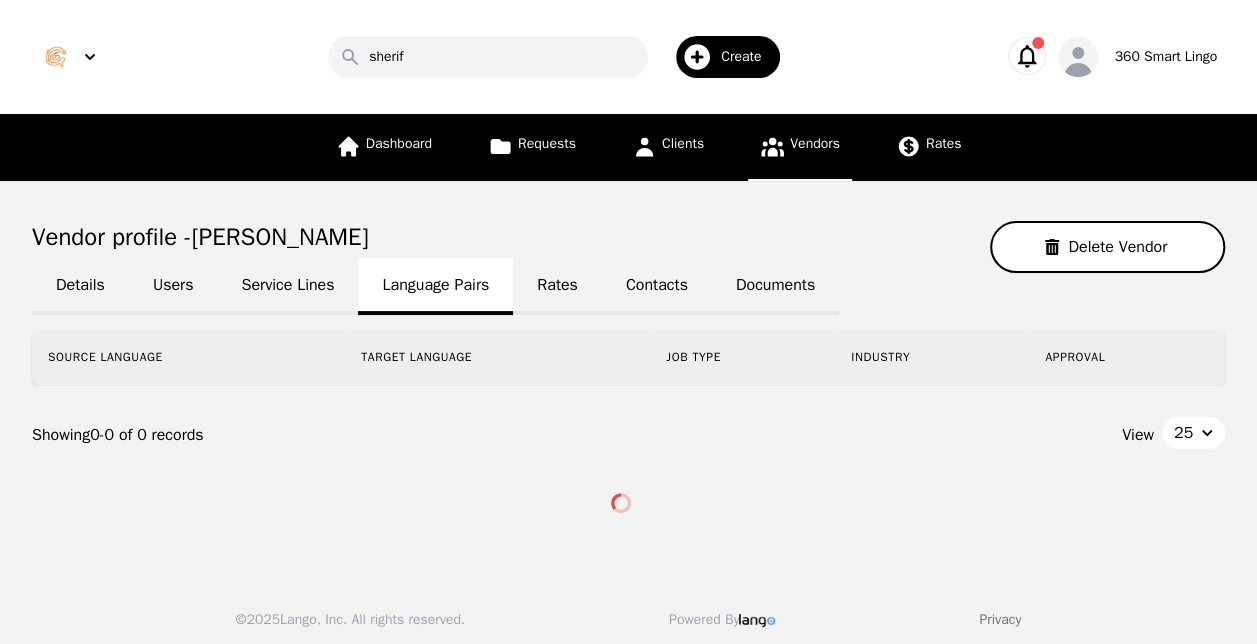 click 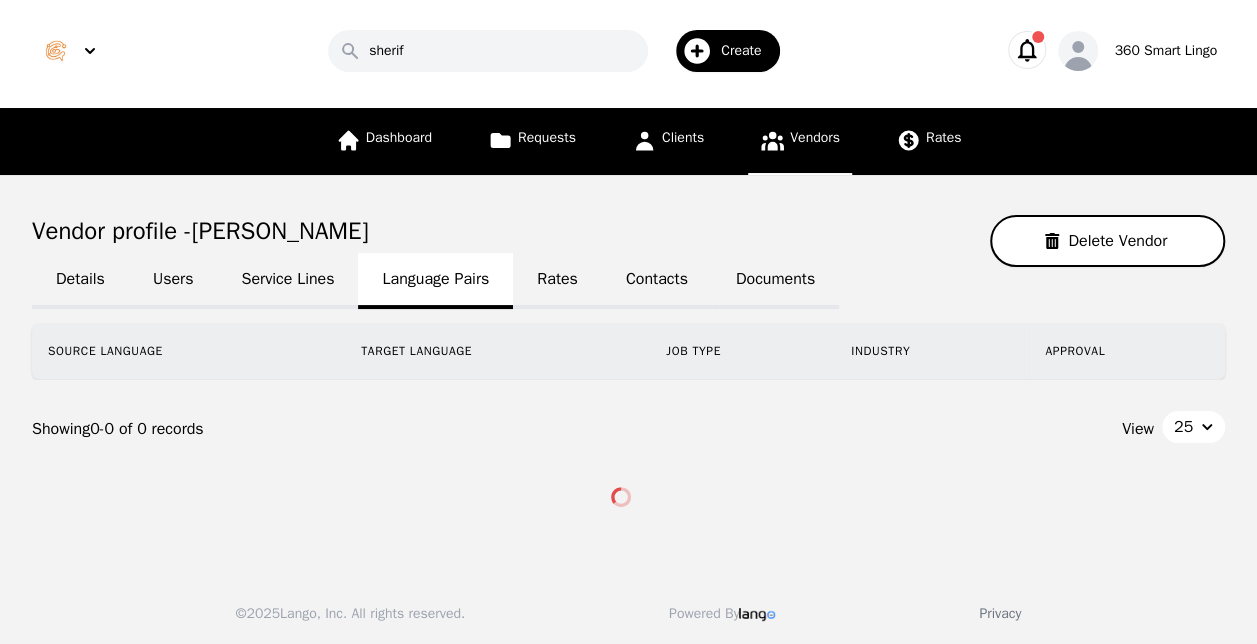 click on "Service Lines" at bounding box center (287, 281) 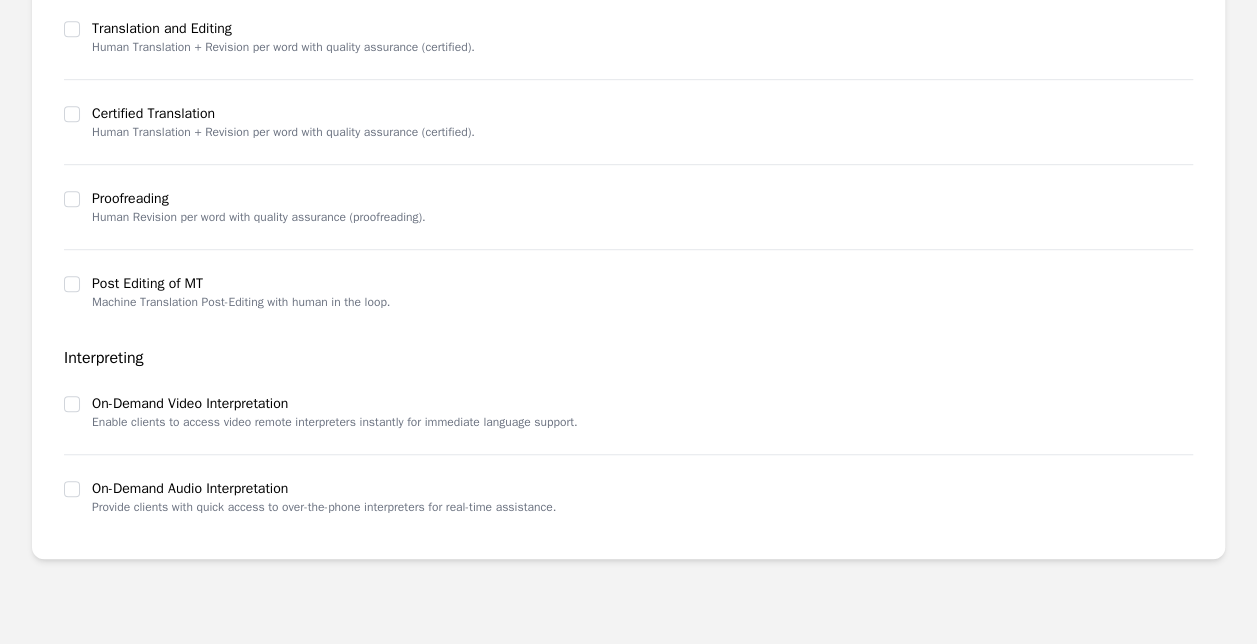 scroll, scrollTop: 536, scrollLeft: 0, axis: vertical 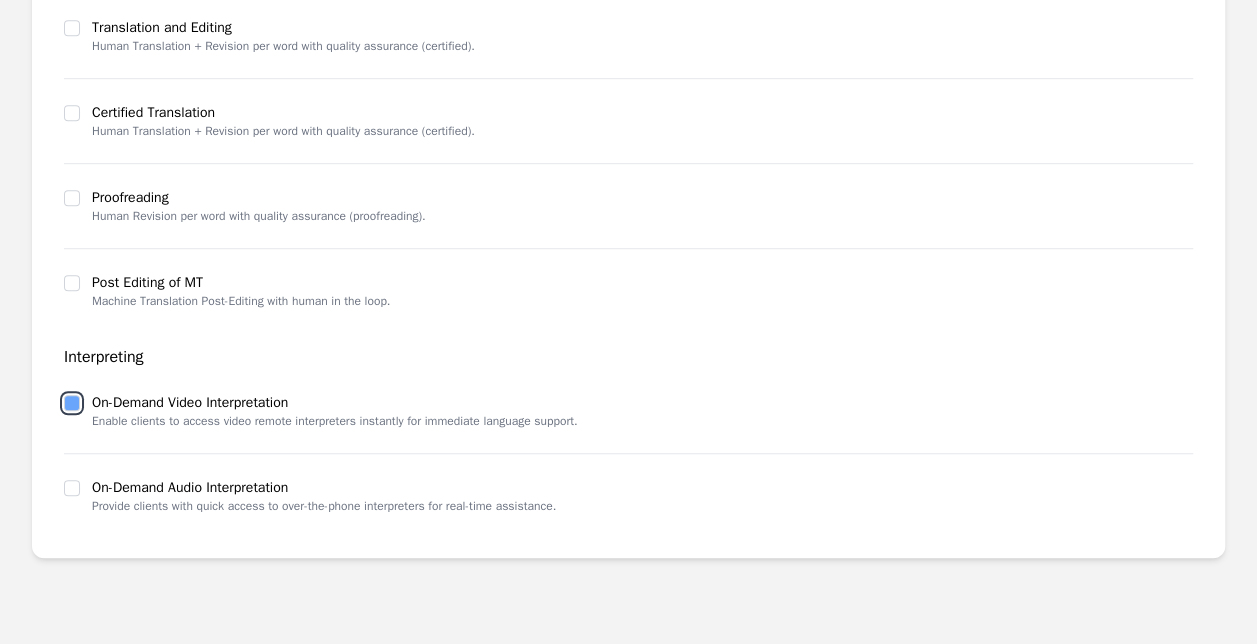 click at bounding box center (72, 403) 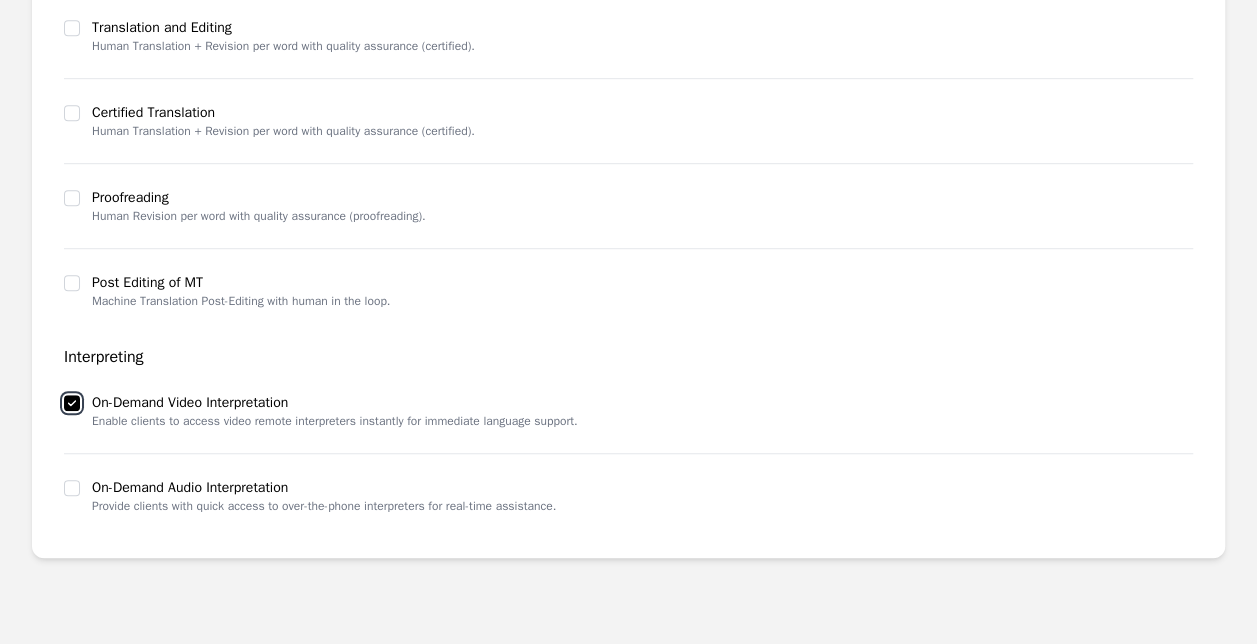 checkbox on "true" 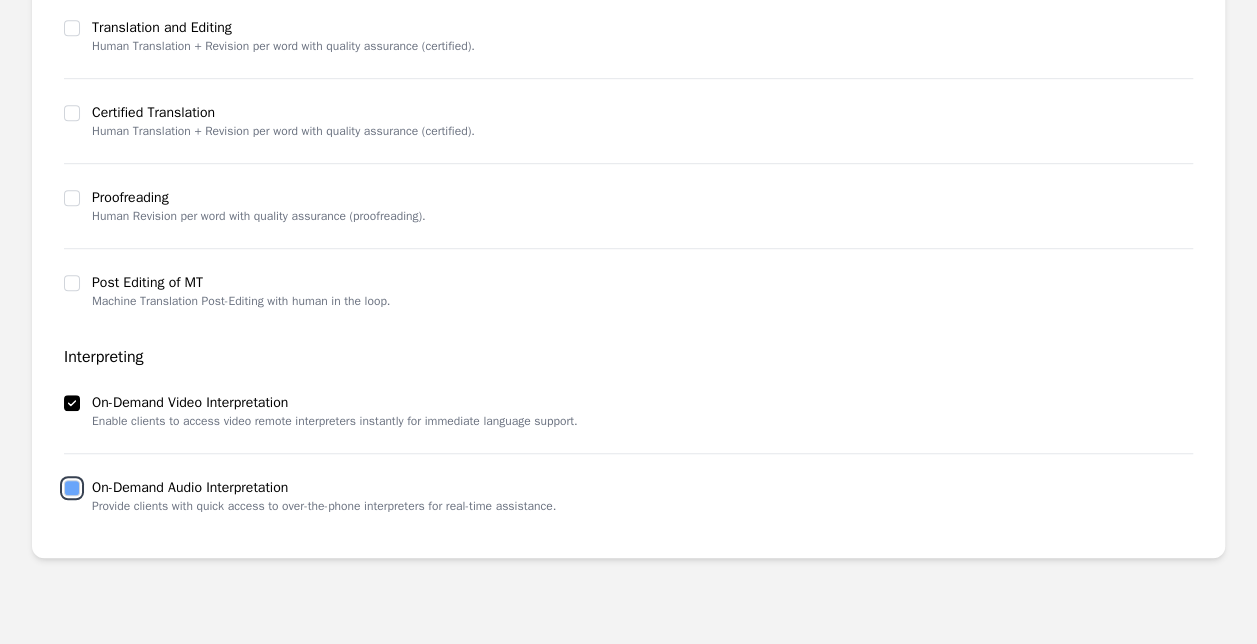 click at bounding box center (72, 488) 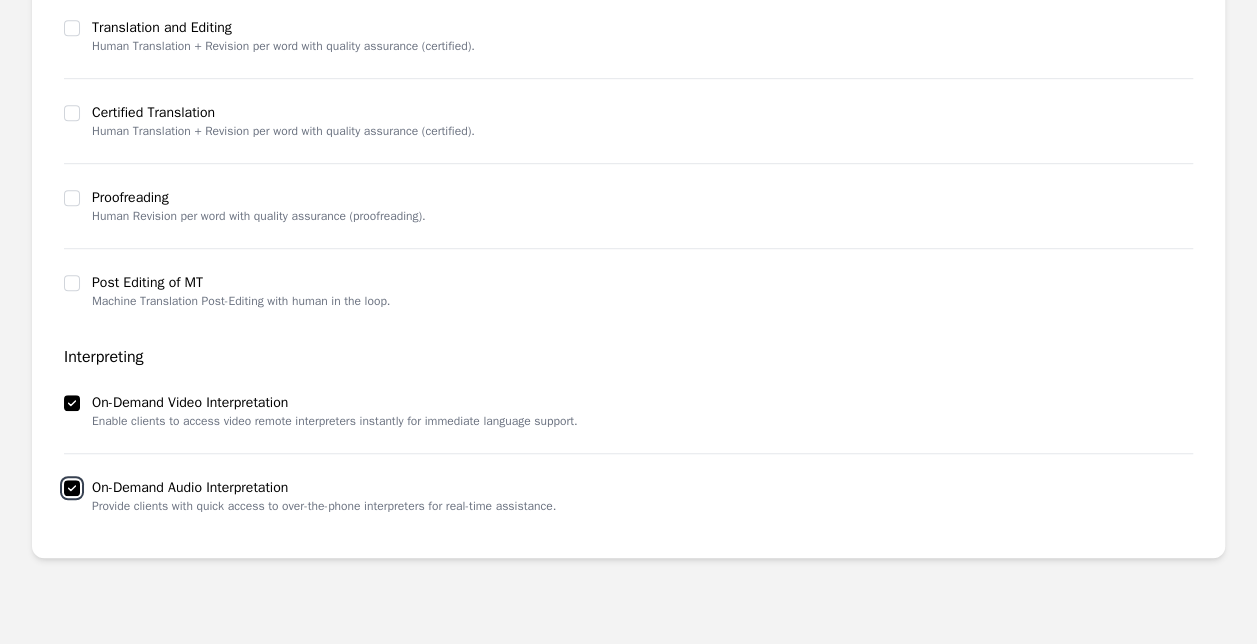 checkbox on "true" 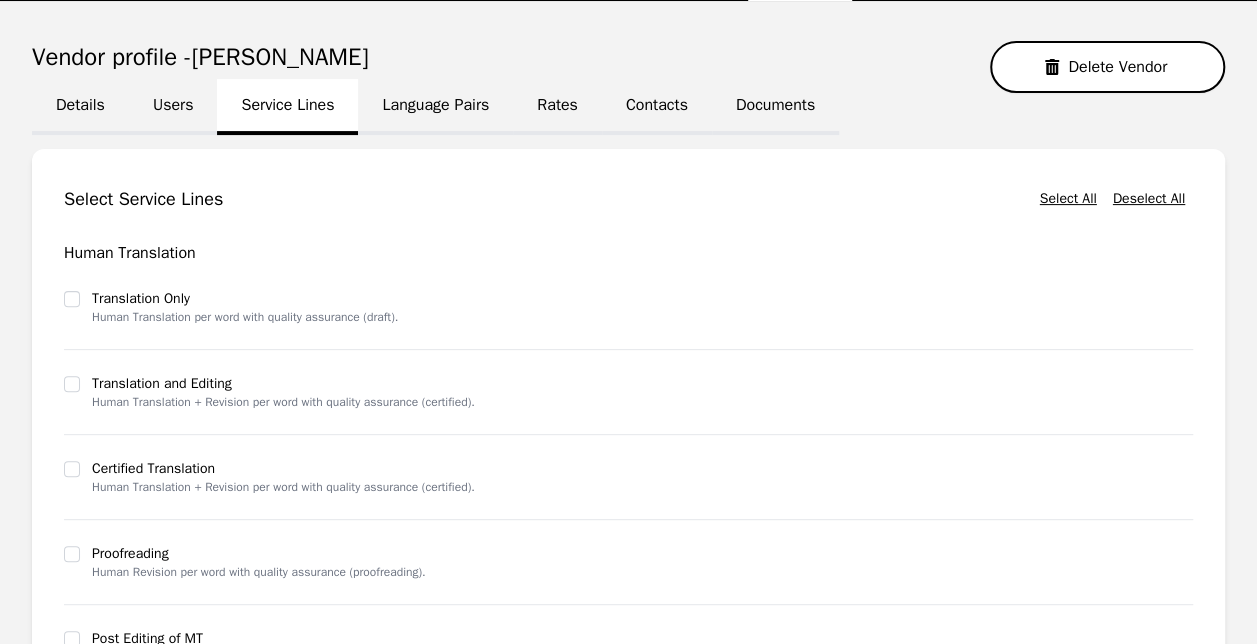 scroll, scrollTop: 81, scrollLeft: 0, axis: vertical 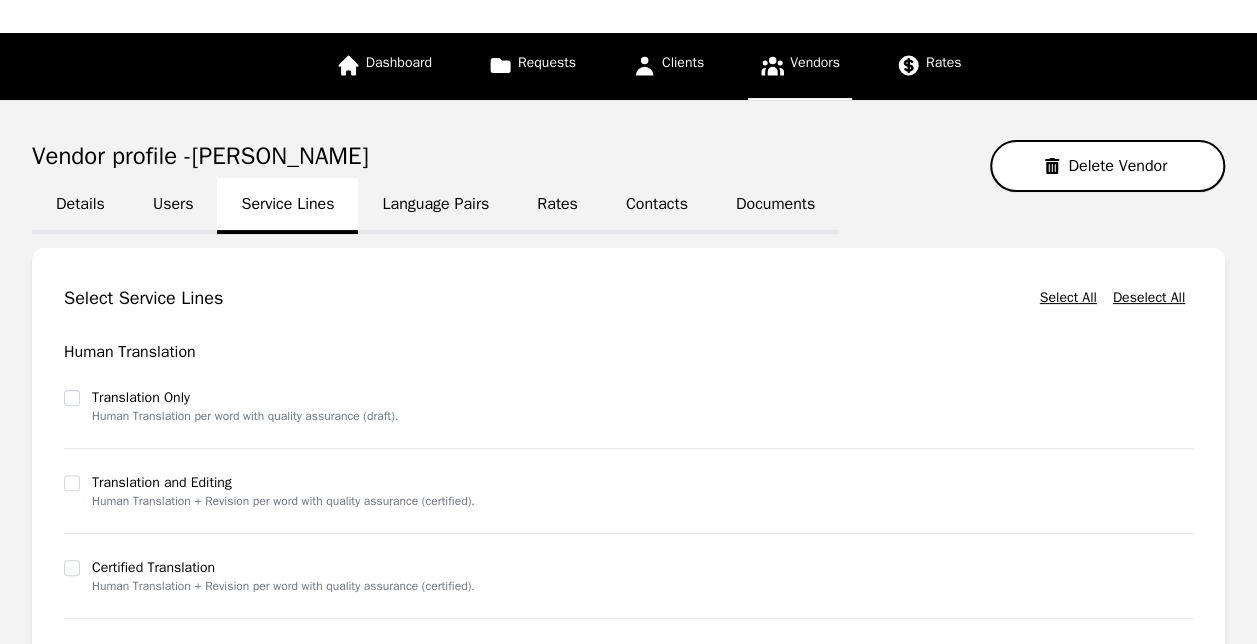click on "Language Pairs" at bounding box center (435, 206) 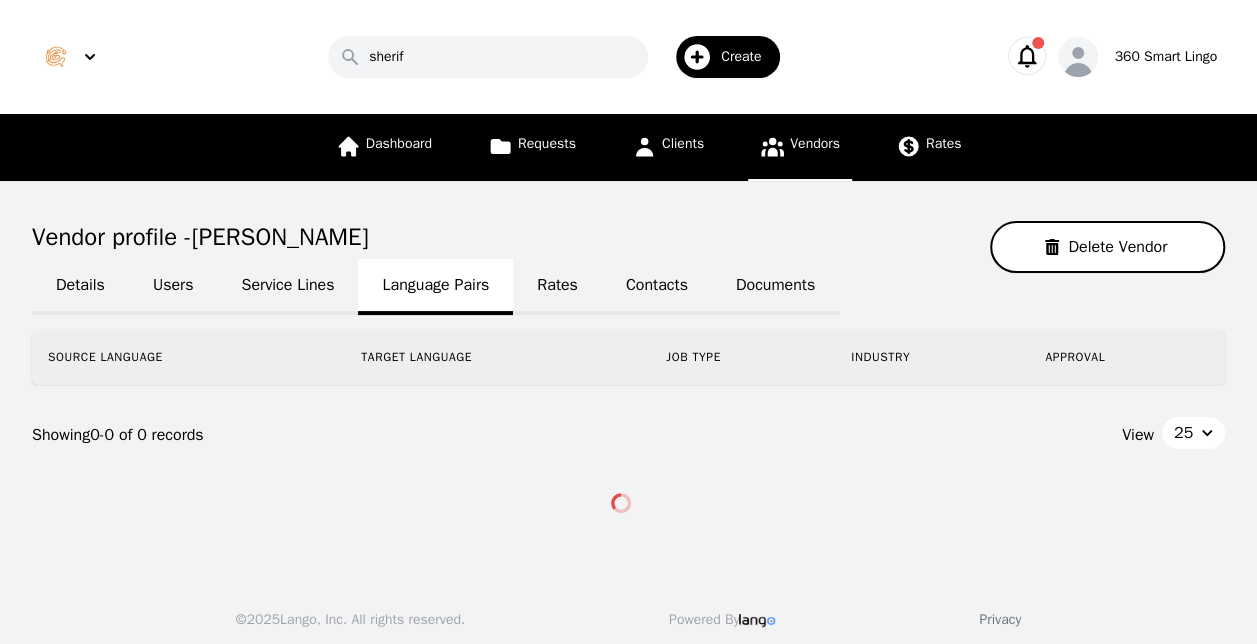 click 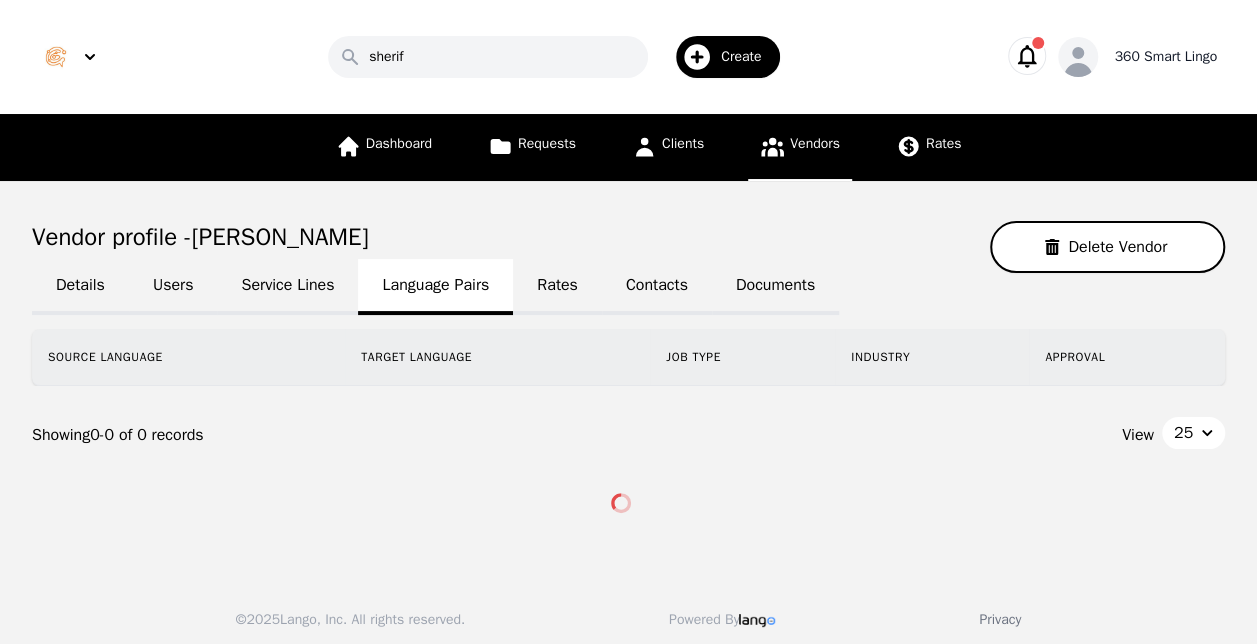 click 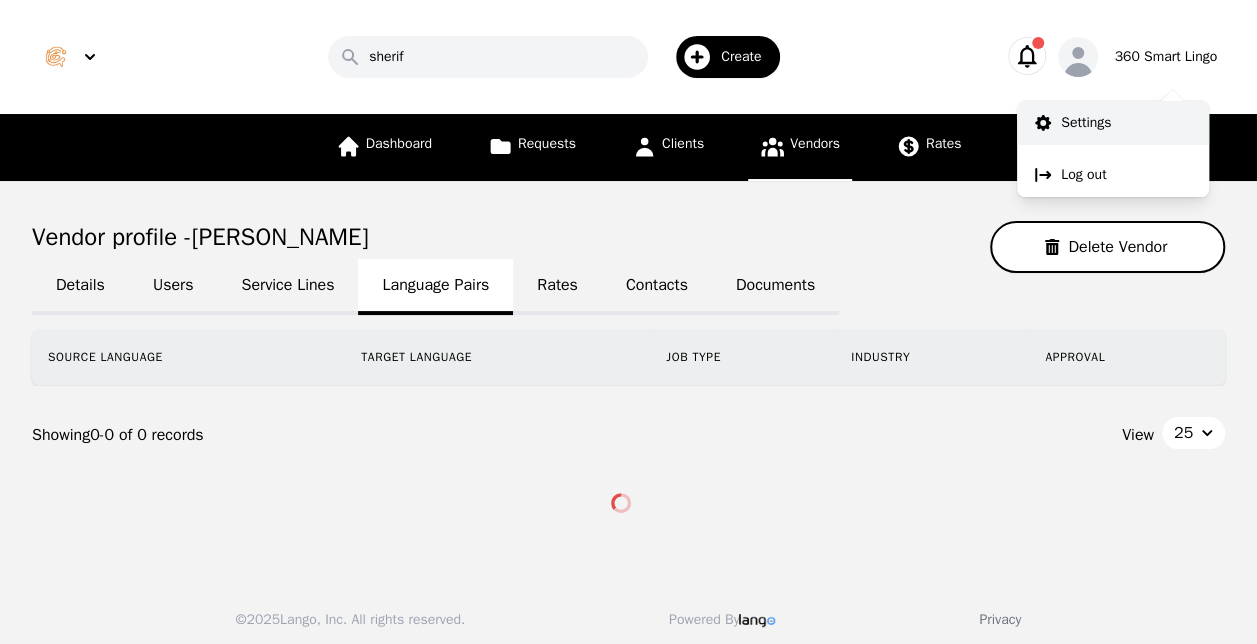 click on "Settings" at bounding box center [1113, 123] 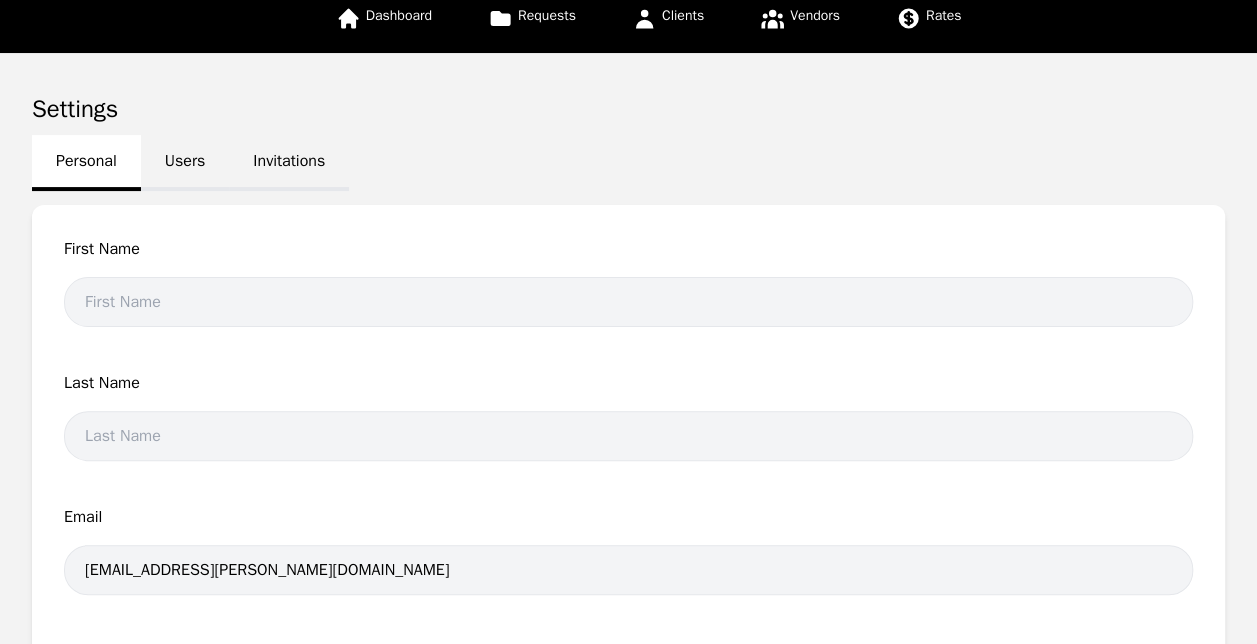 scroll, scrollTop: 140, scrollLeft: 0, axis: vertical 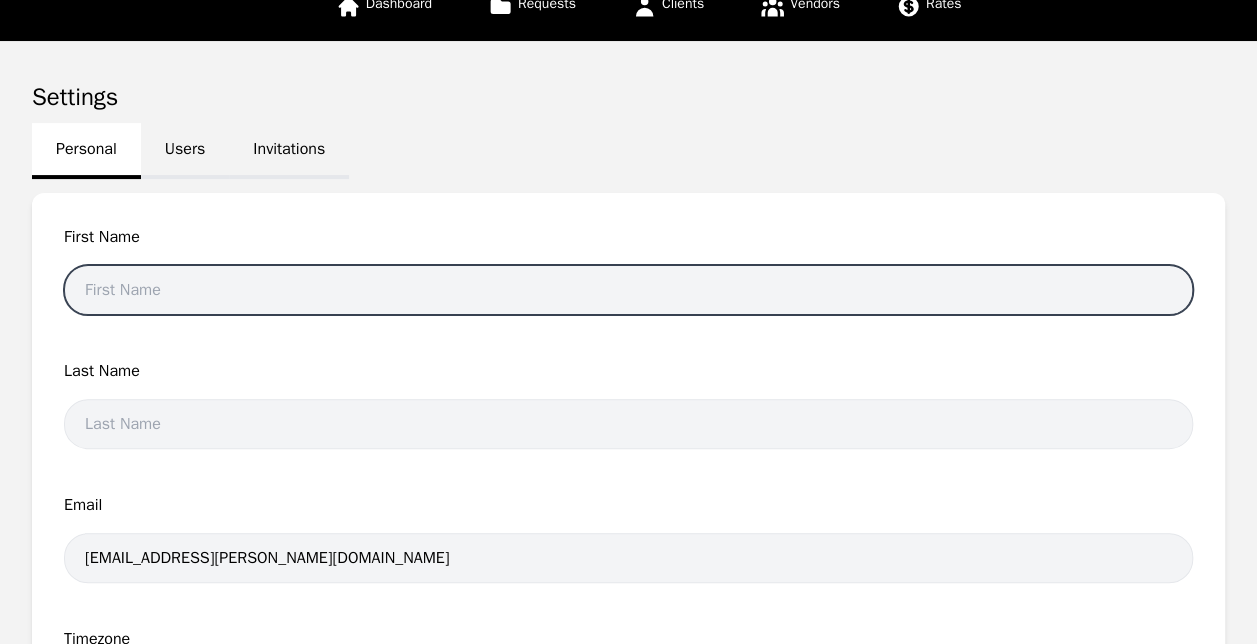 click at bounding box center [628, 290] 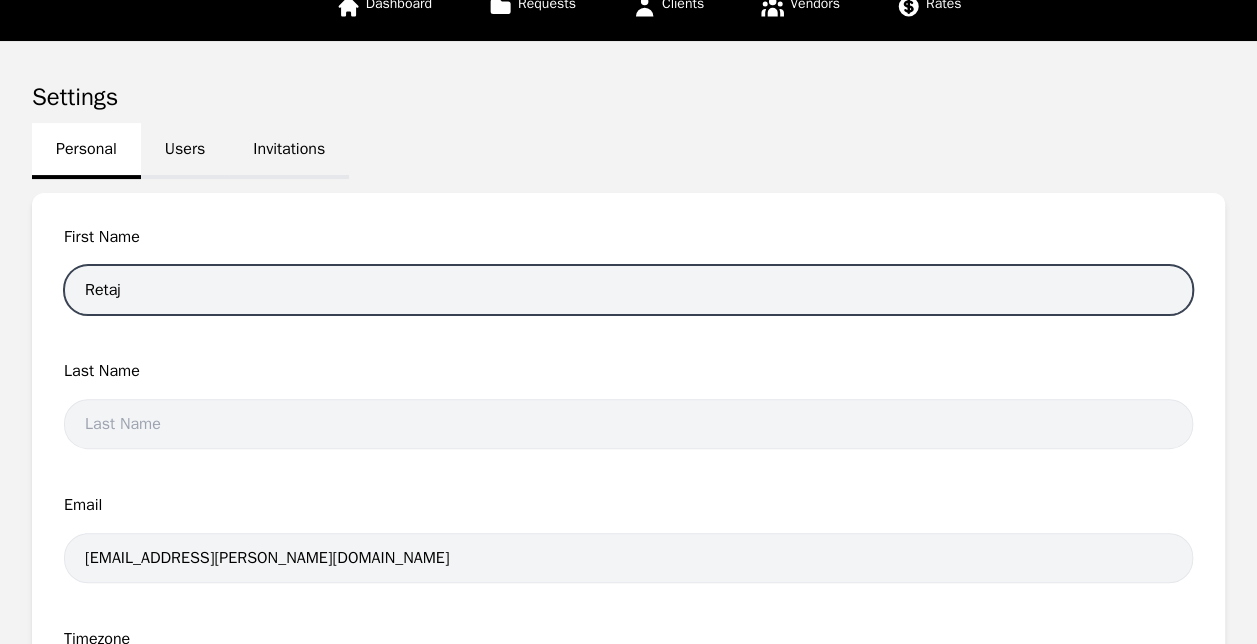 type on "Retaj" 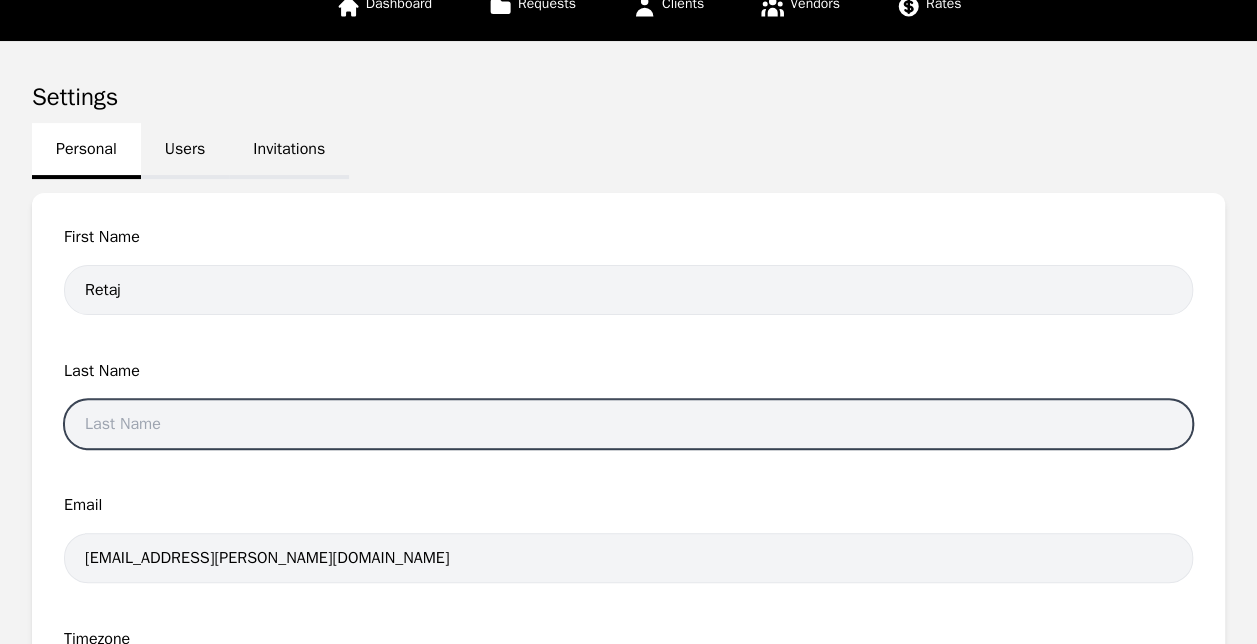 click at bounding box center (628, 424) 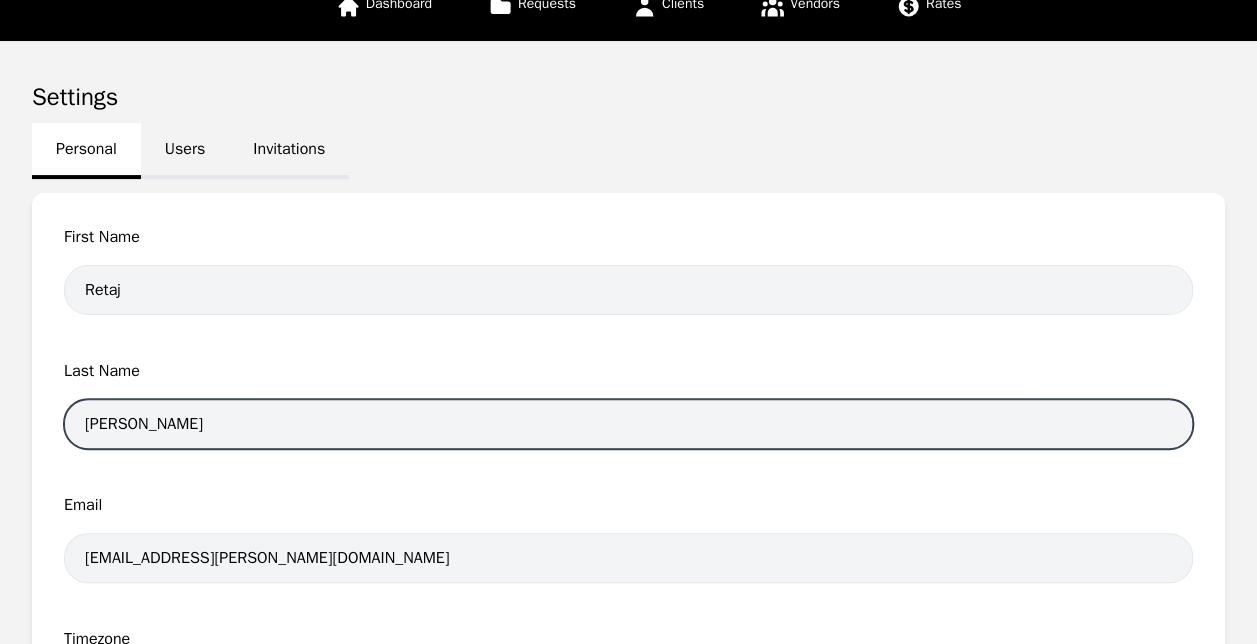type on "[PERSON_NAME]" 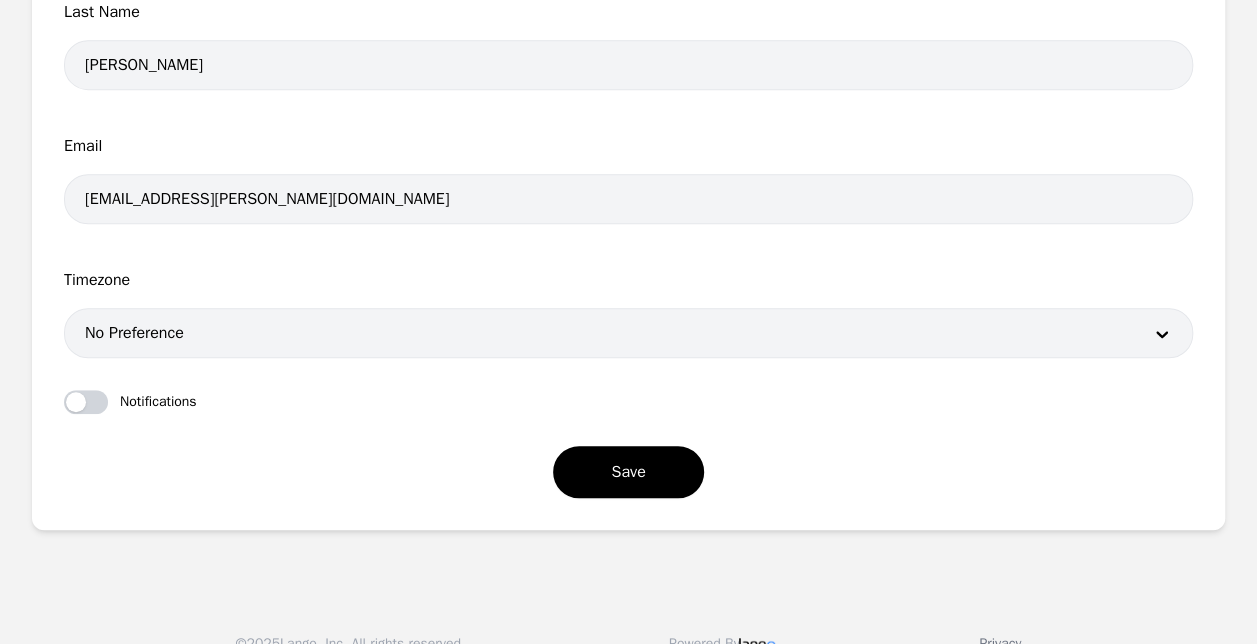 scroll, scrollTop: 530, scrollLeft: 0, axis: vertical 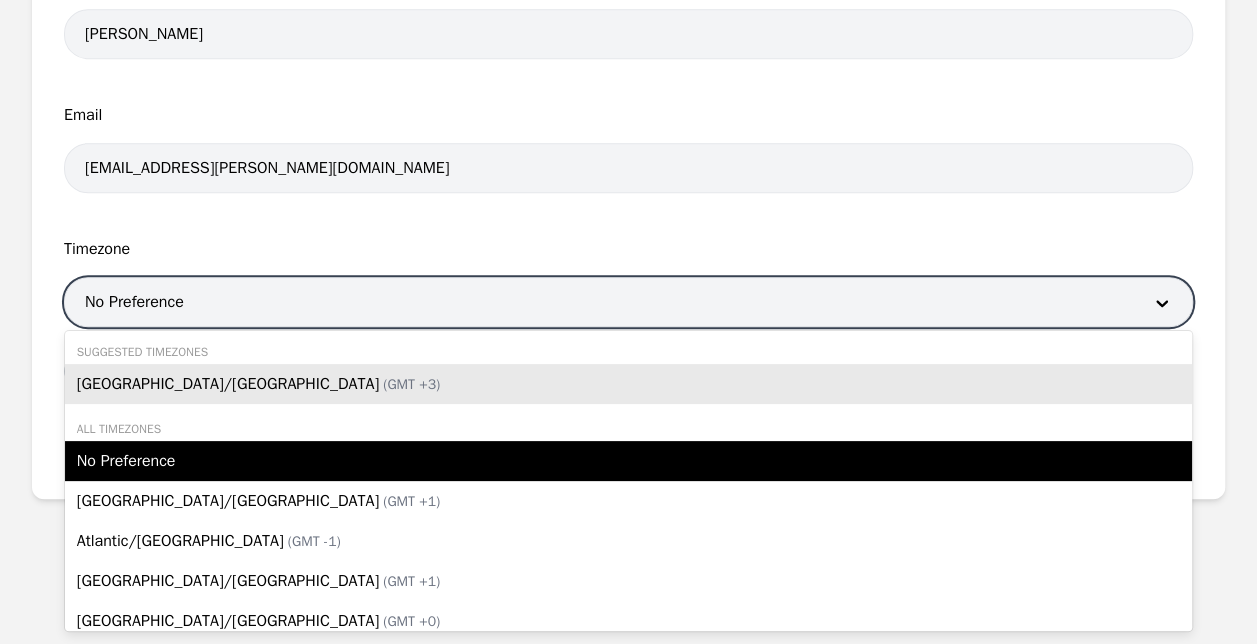 click at bounding box center [598, 302] 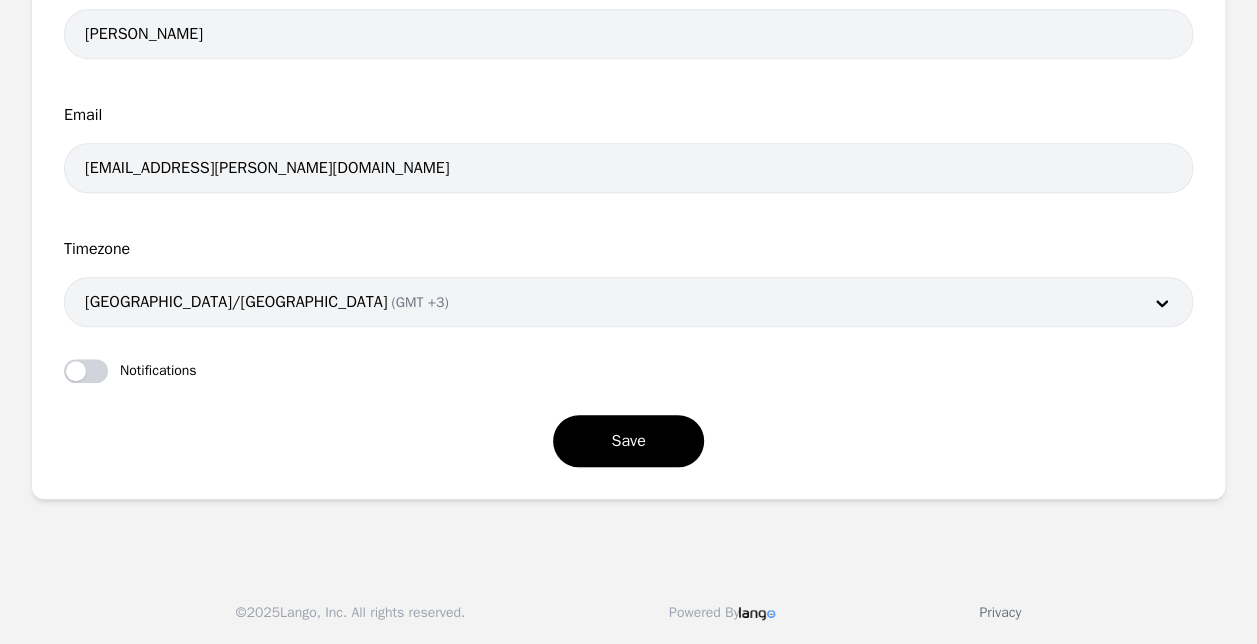click on "First Name Retaj Last Name [PERSON_NAME] Email [EMAIL_ADDRESS][PERSON_NAME][DOMAIN_NAME] Timezone [GEOGRAPHIC_DATA]/[GEOGRAPHIC_DATA] (GMT +3) Notifications   Save" at bounding box center [628, 151] 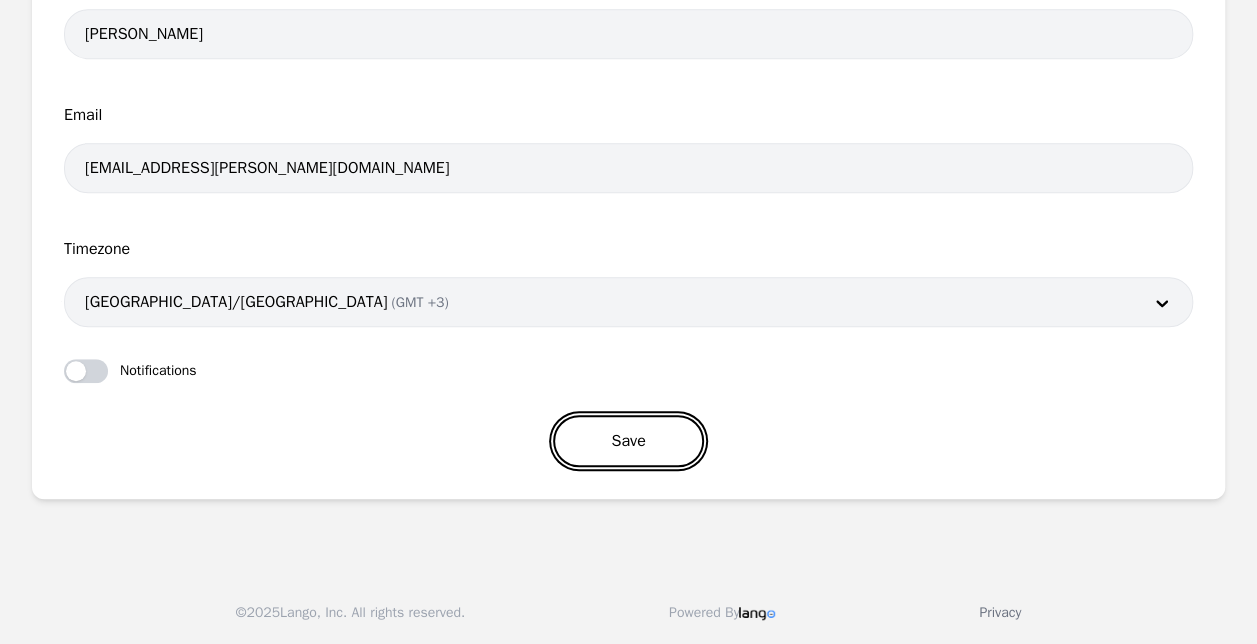 click on "Save" at bounding box center [628, 441] 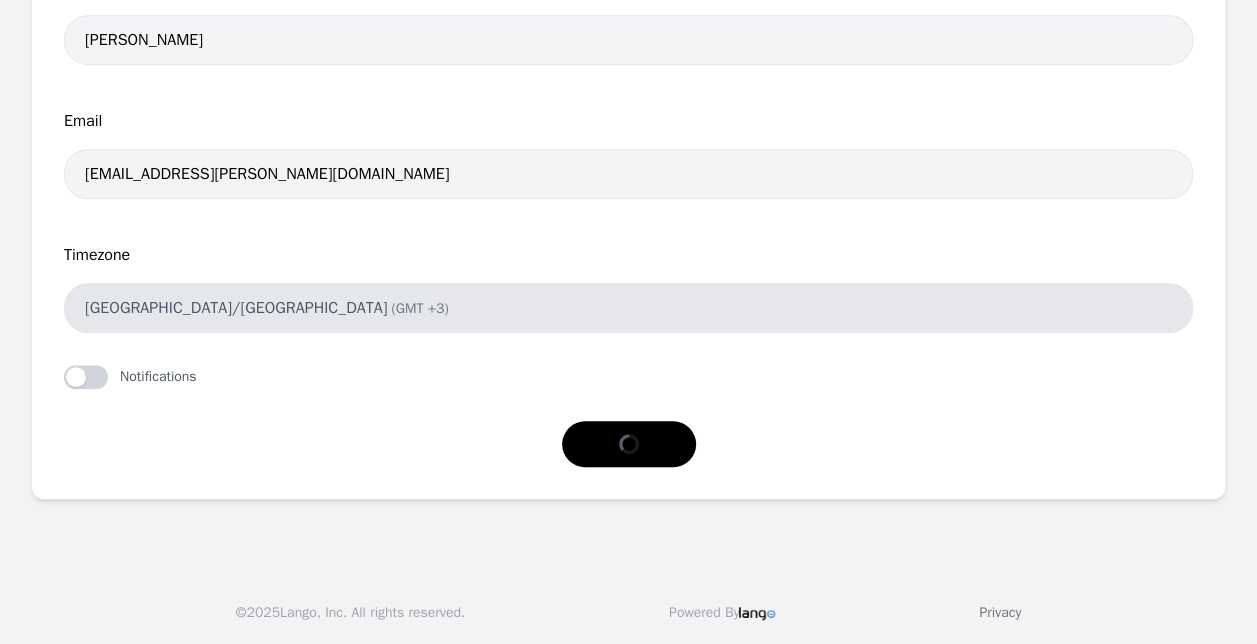 scroll, scrollTop: 530, scrollLeft: 0, axis: vertical 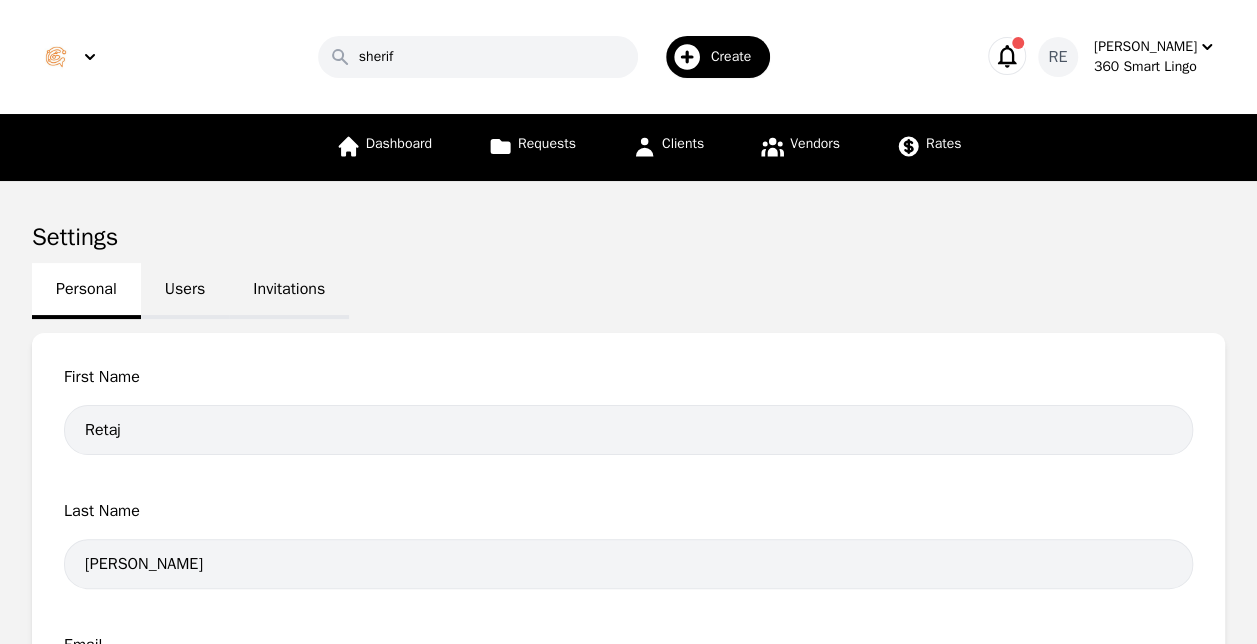 click on "Users" at bounding box center (185, 291) 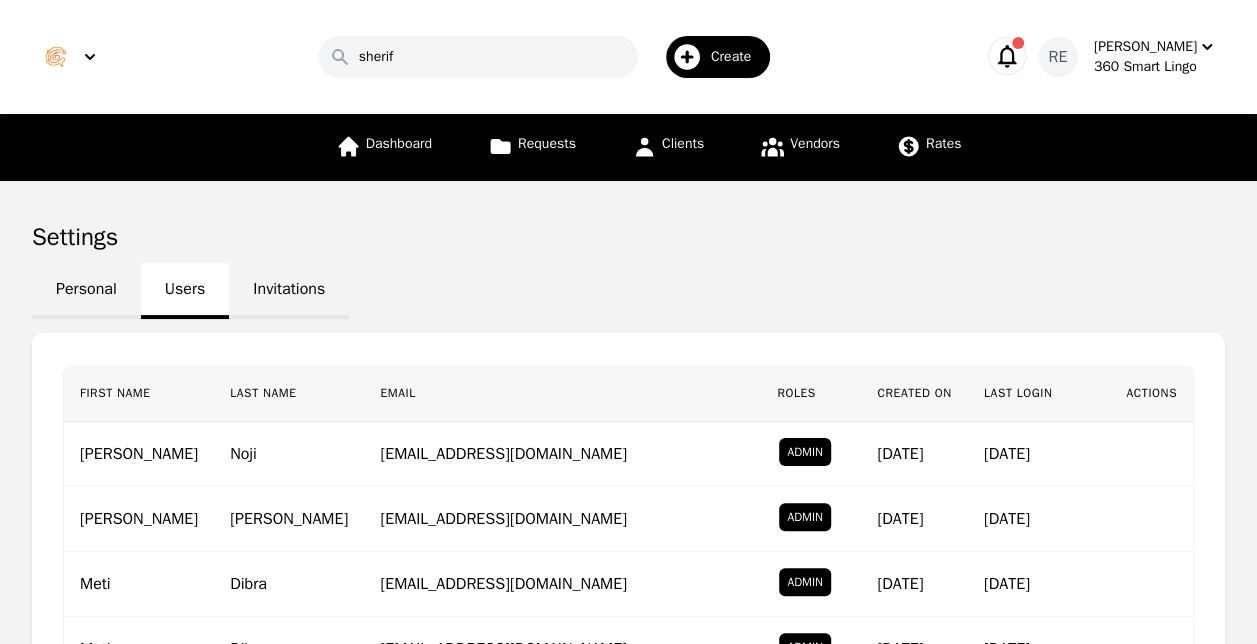 click on "Invitations" at bounding box center [289, 291] 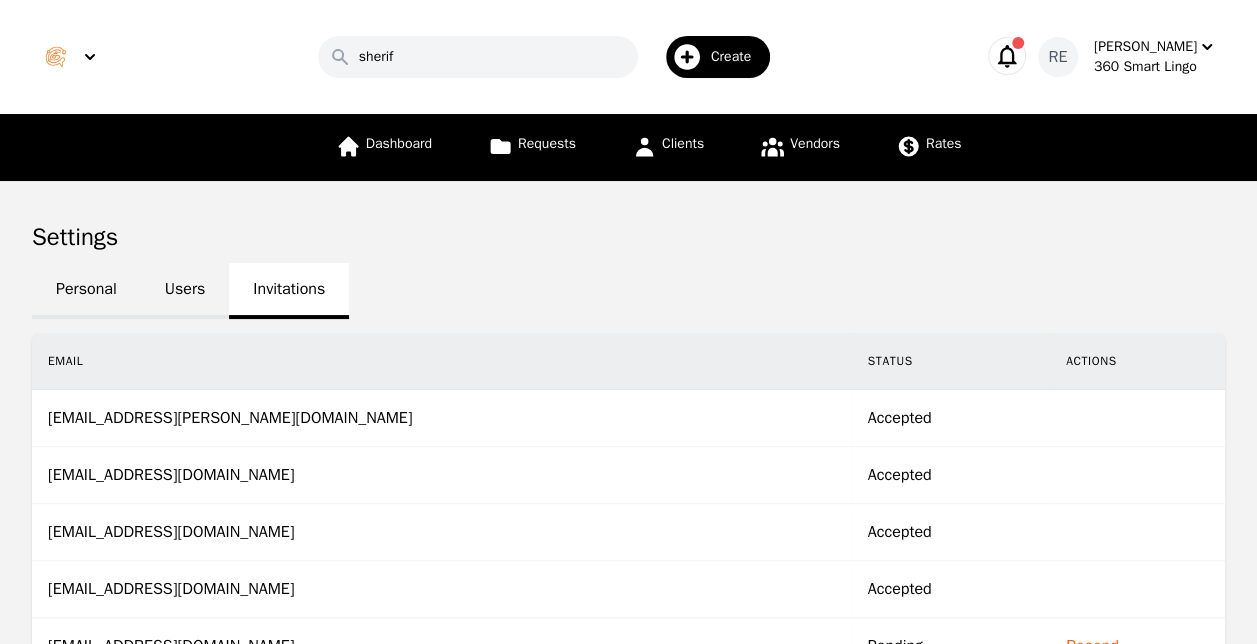 click on "Users" at bounding box center (185, 291) 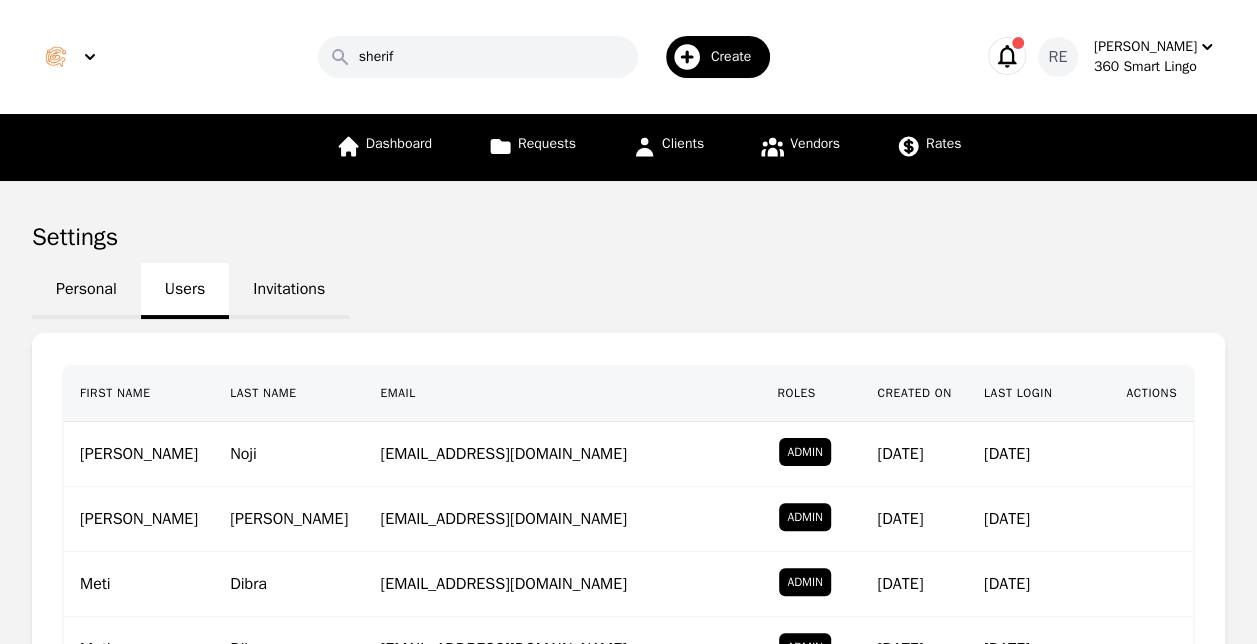 click on "Invitations" at bounding box center [289, 291] 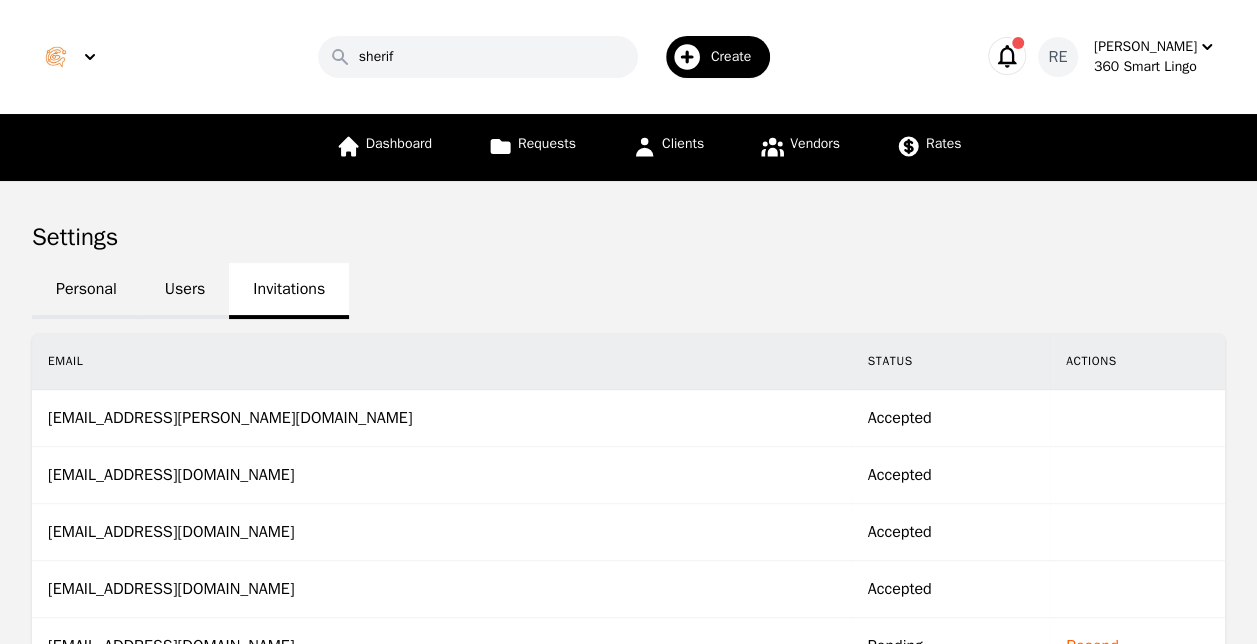 click on "Users" at bounding box center (185, 291) 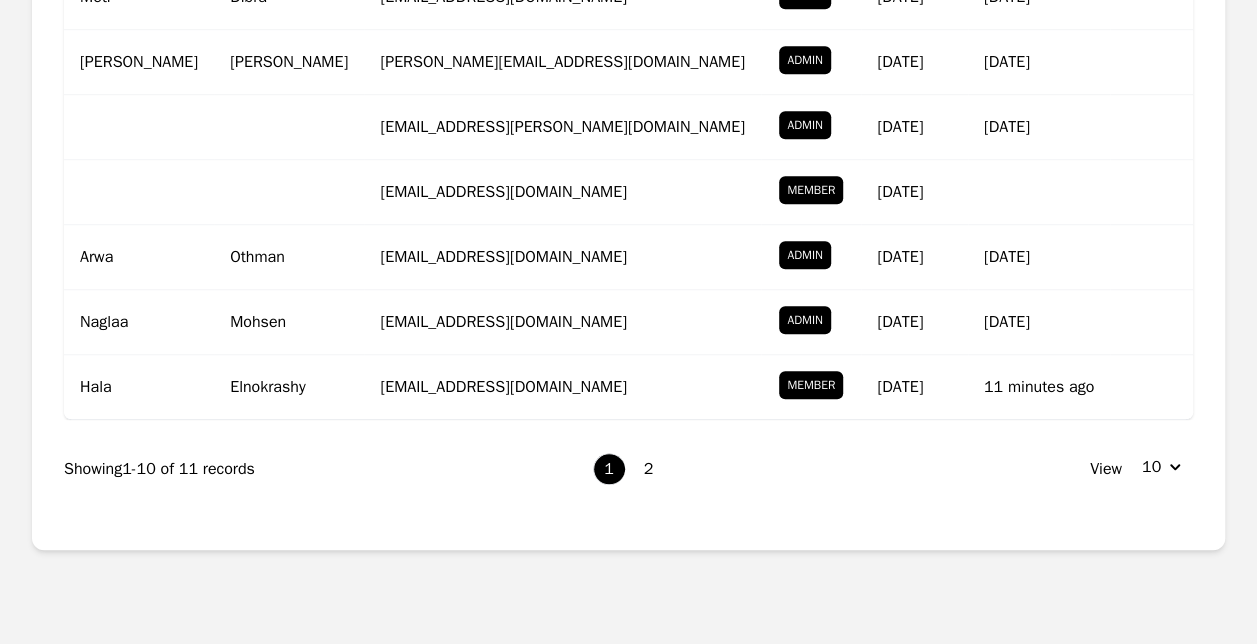 scroll, scrollTop: 650, scrollLeft: 0, axis: vertical 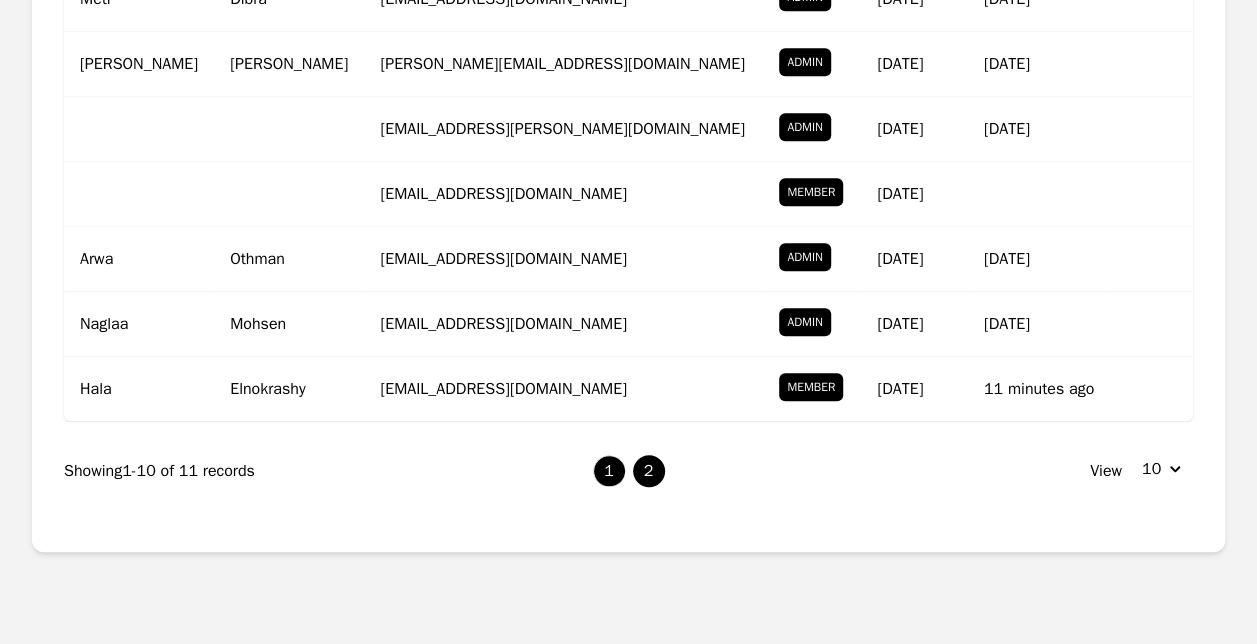 click on "2" at bounding box center (649, 471) 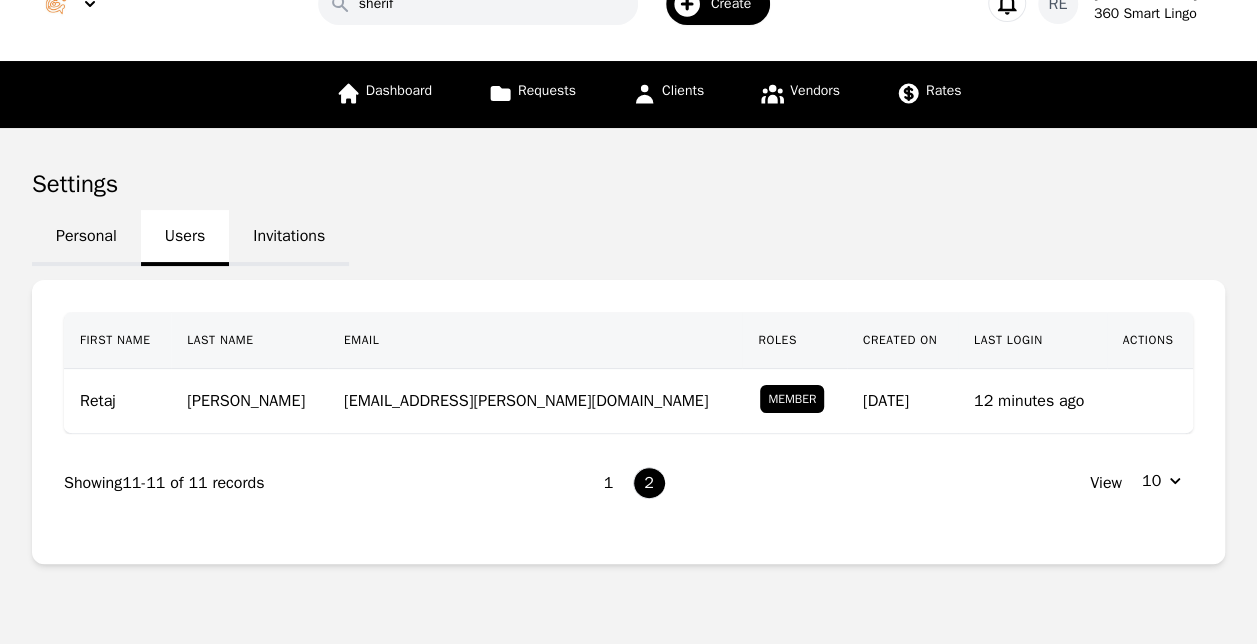 scroll, scrollTop: 118, scrollLeft: 0, axis: vertical 